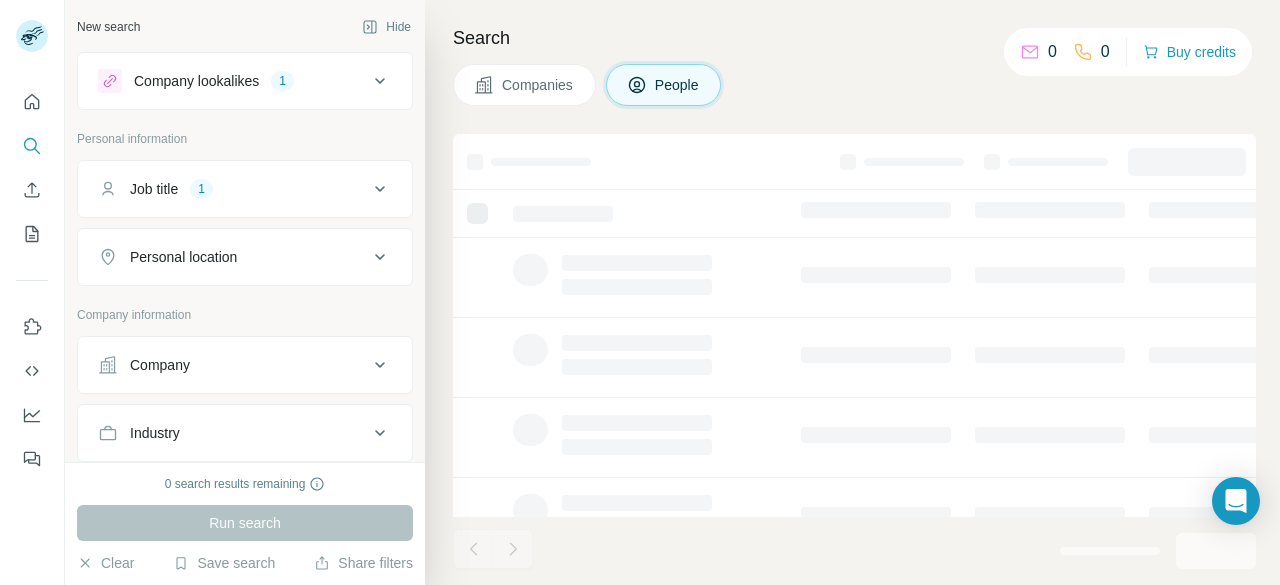 scroll, scrollTop: 0, scrollLeft: 0, axis: both 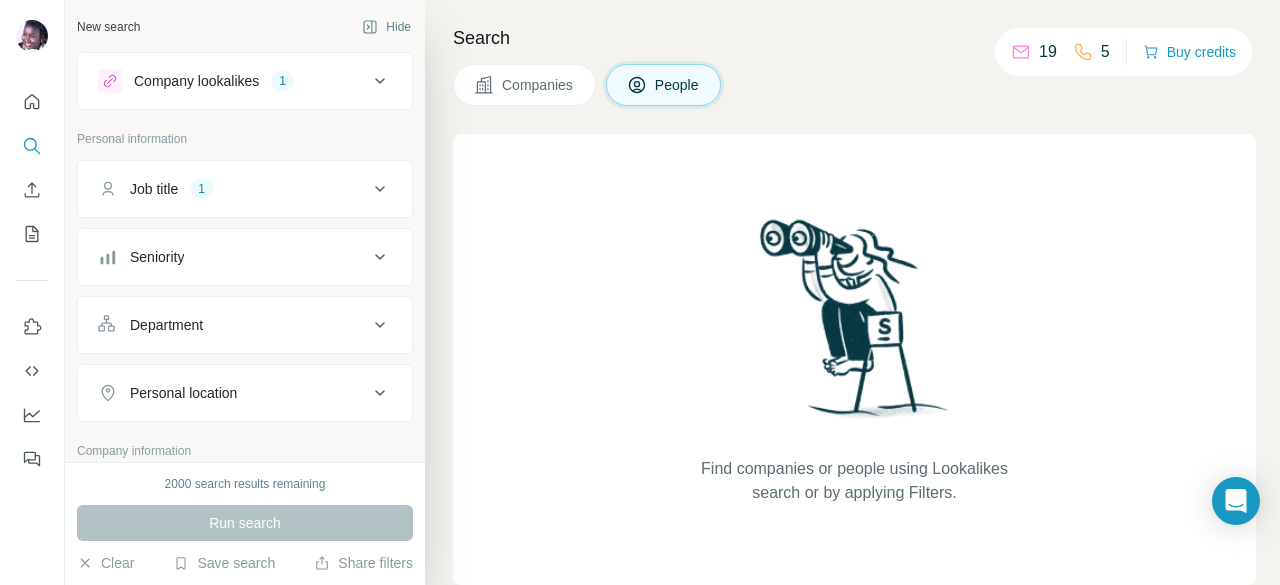 click on "Company lookalikes 1" at bounding box center (233, 81) 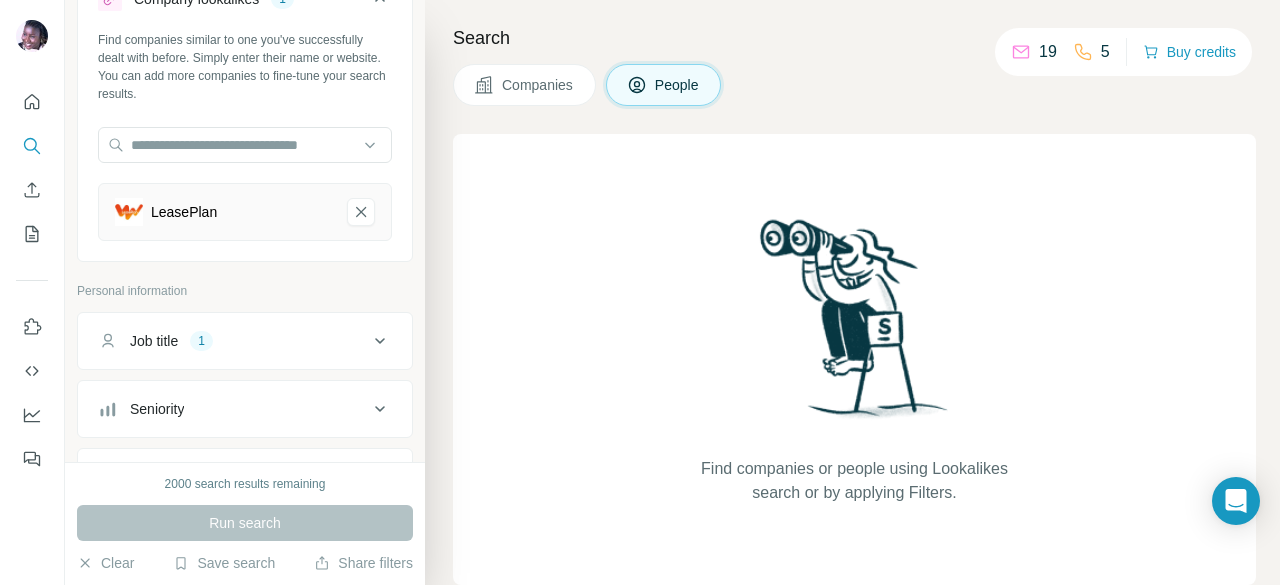 scroll, scrollTop: 100, scrollLeft: 0, axis: vertical 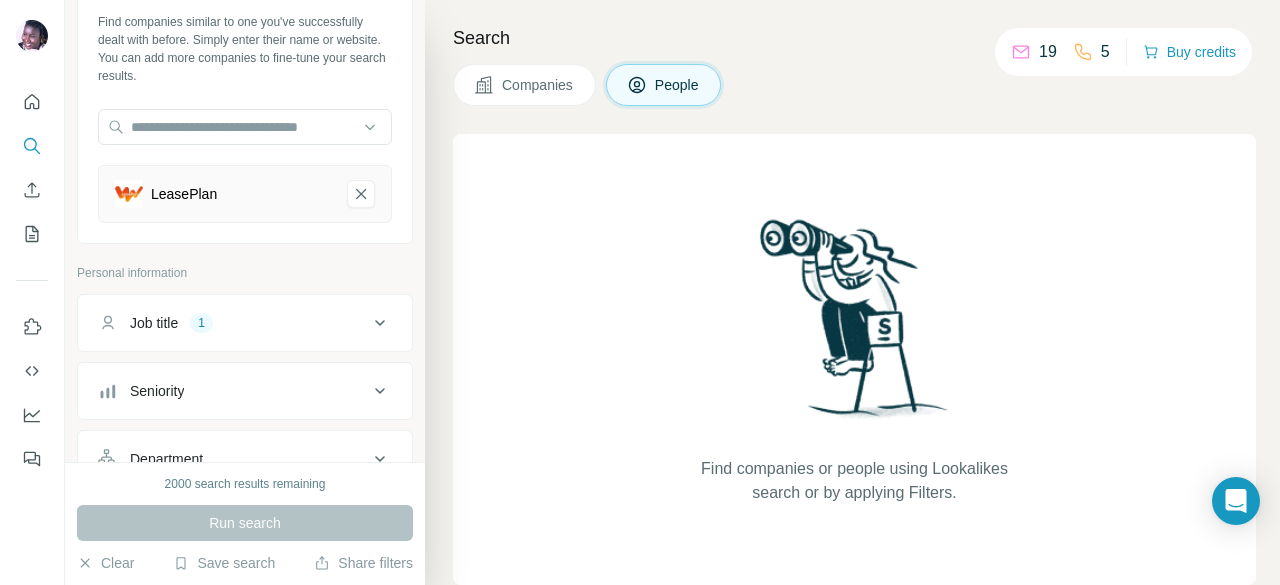 click on "Job title 1" at bounding box center [233, 323] 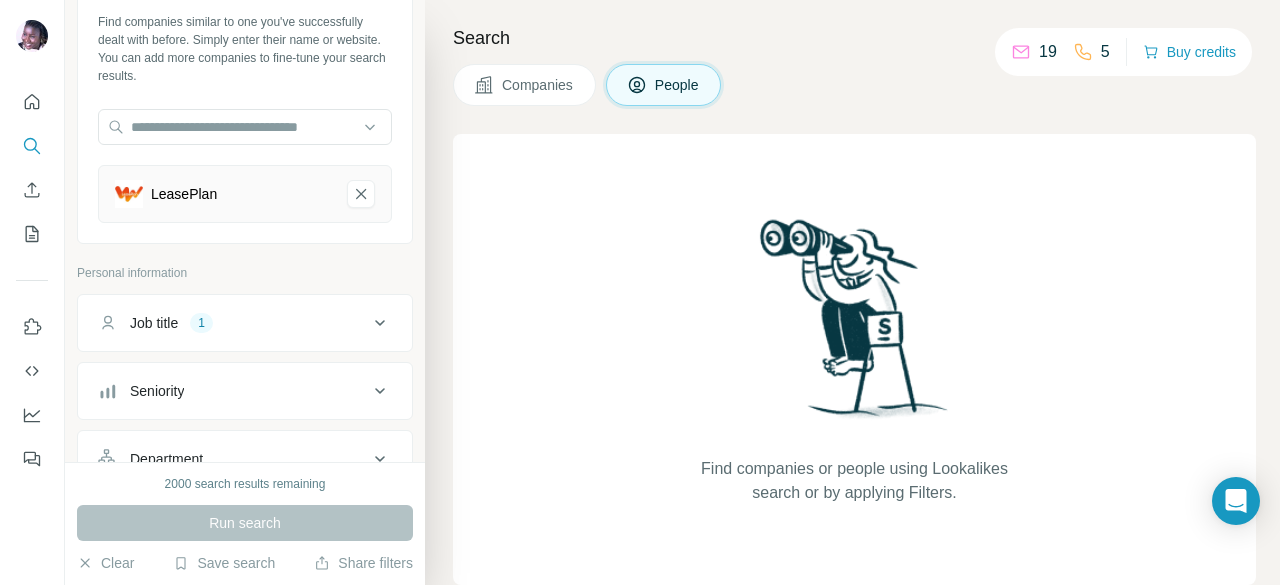 click on "Job title 1" at bounding box center (233, 323) 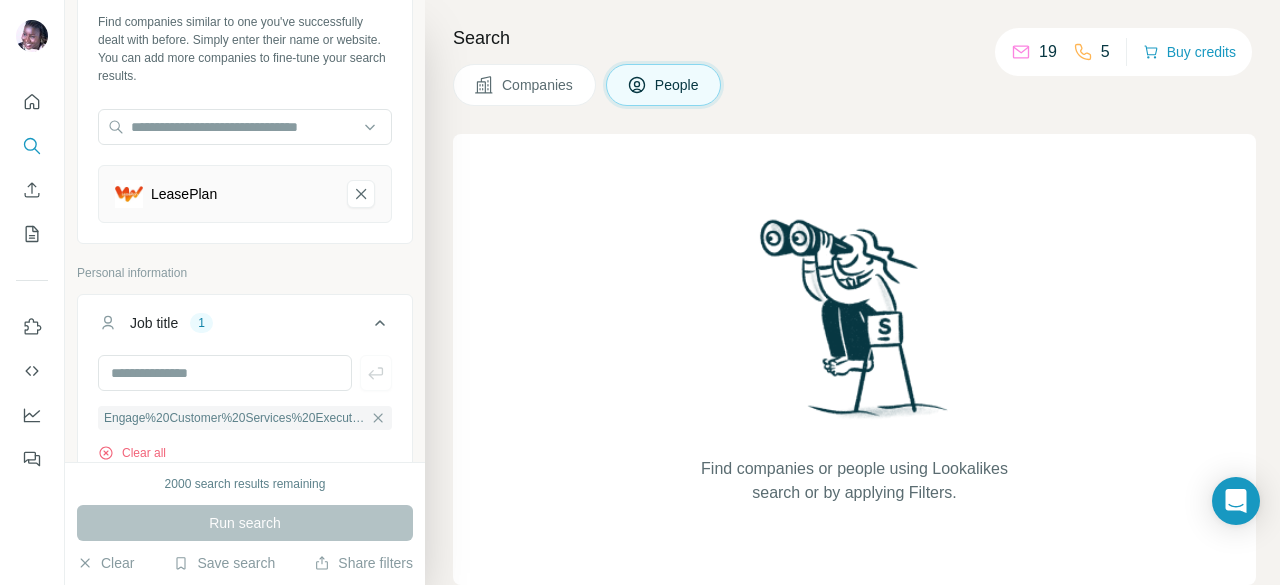 click on "Job title 1" at bounding box center [233, 323] 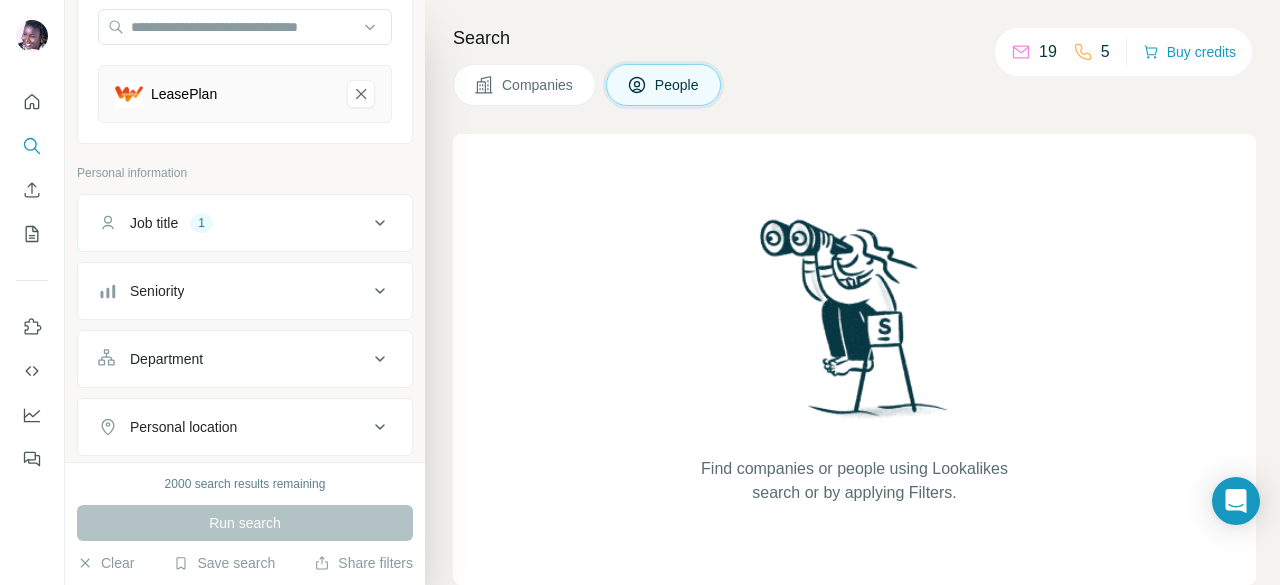 scroll, scrollTop: 0, scrollLeft: 0, axis: both 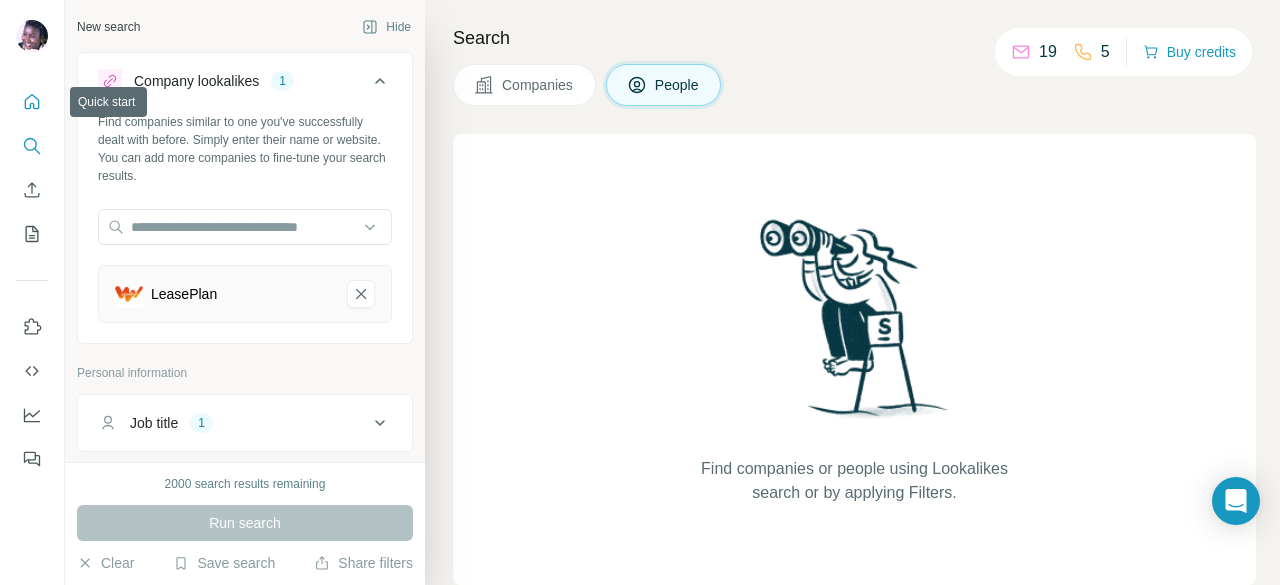 click 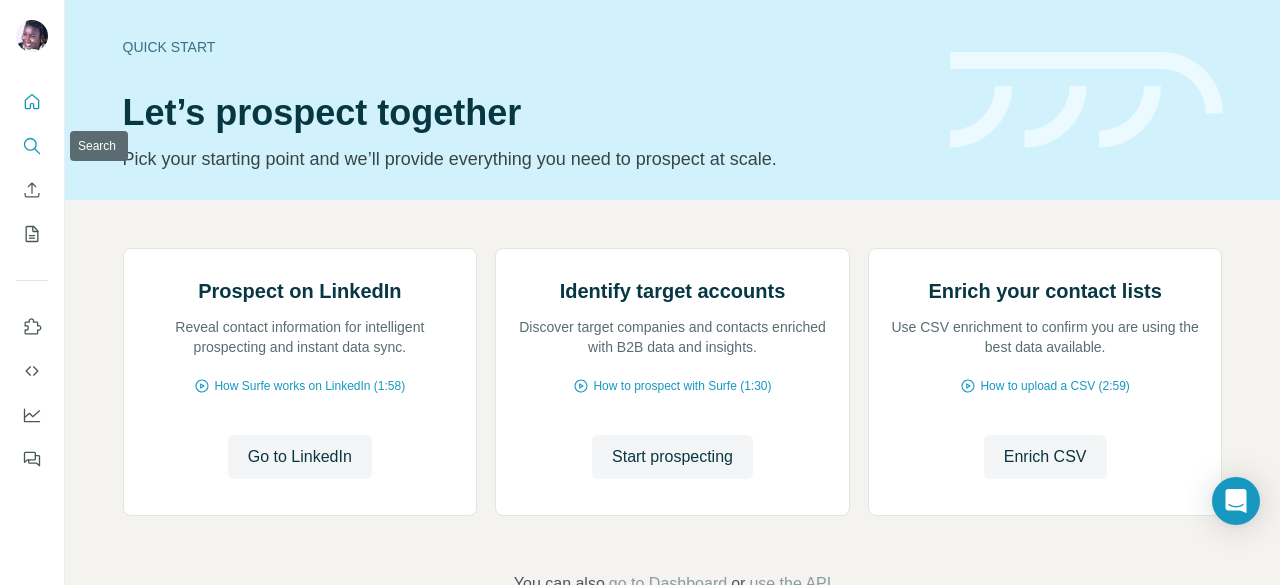 click 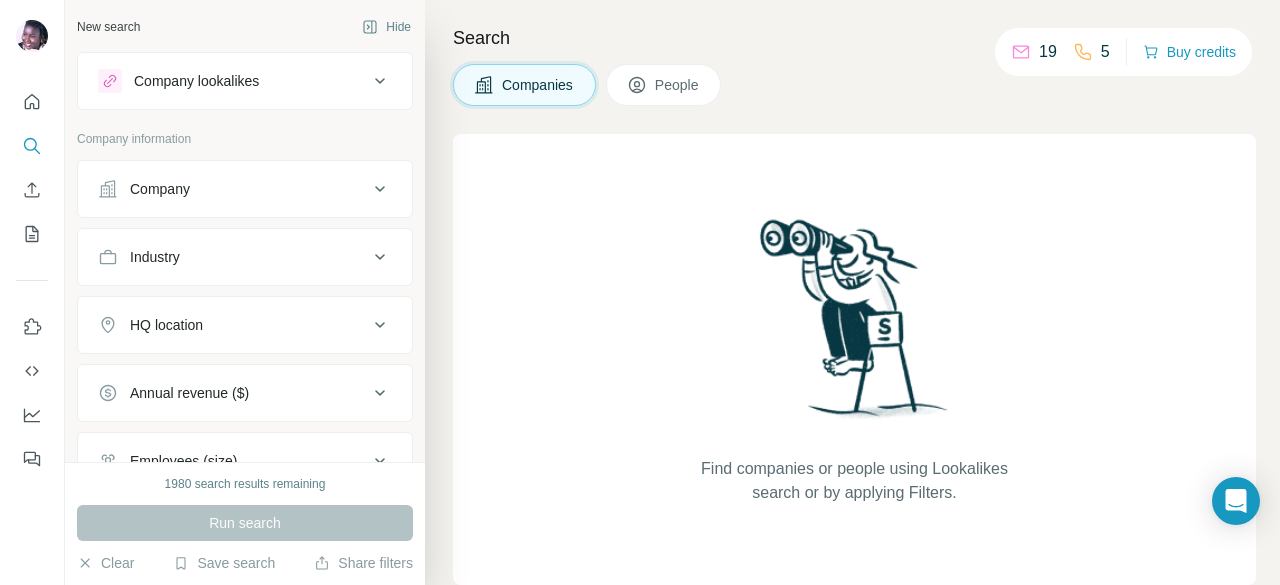 click on "Company lookalikes" at bounding box center [233, 81] 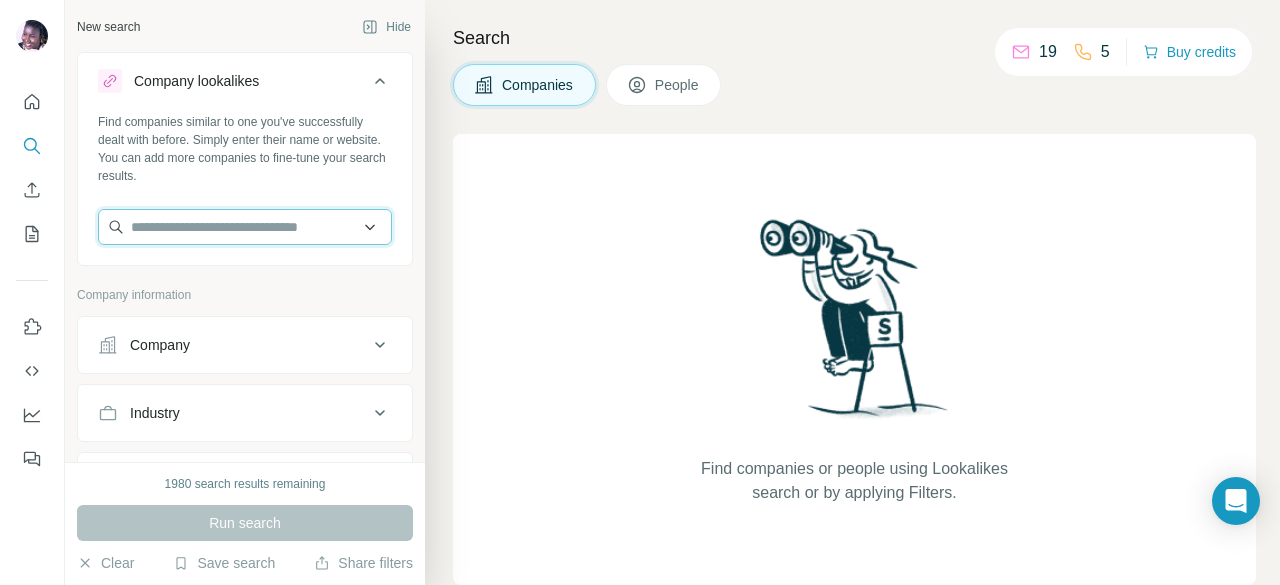 click at bounding box center (245, 227) 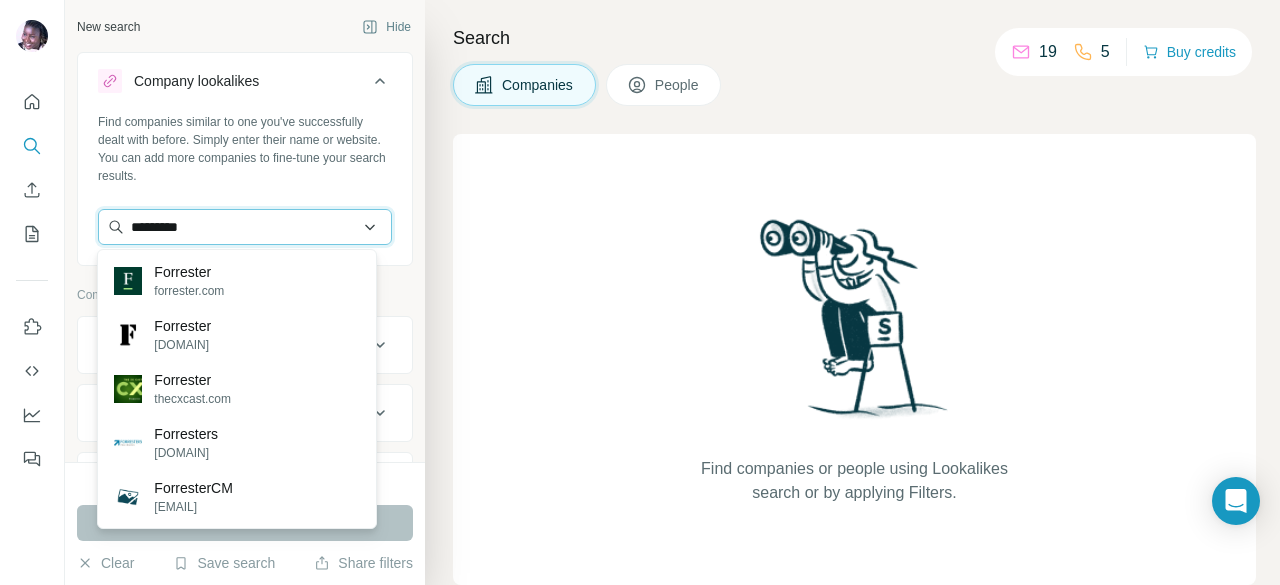 type on "*********" 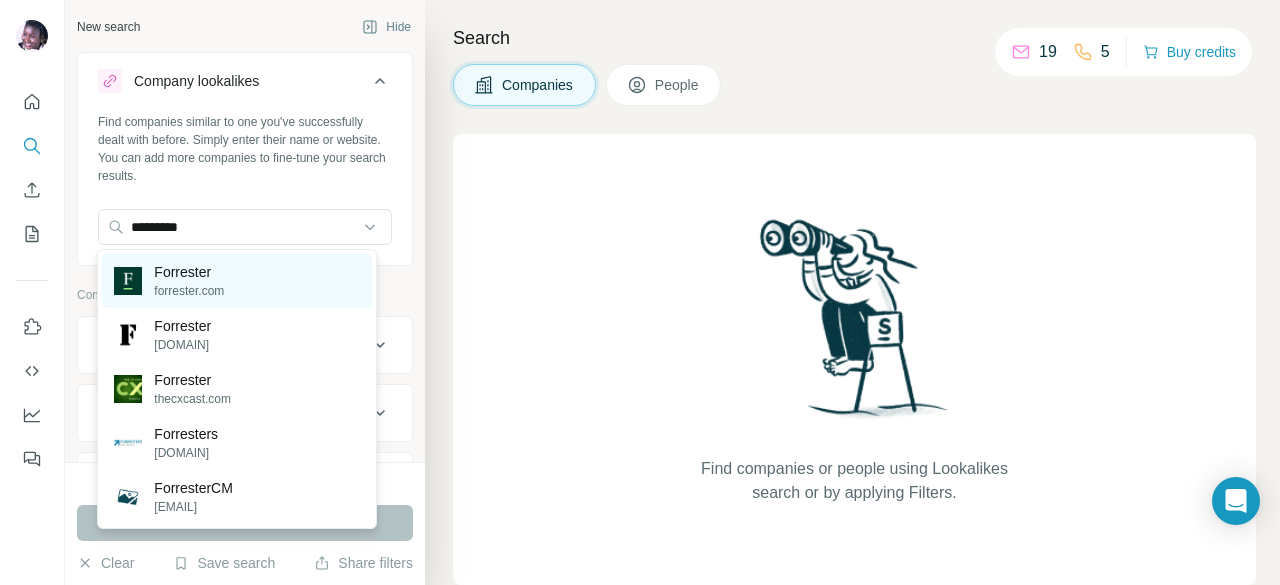 click on "Forrester" at bounding box center [189, 272] 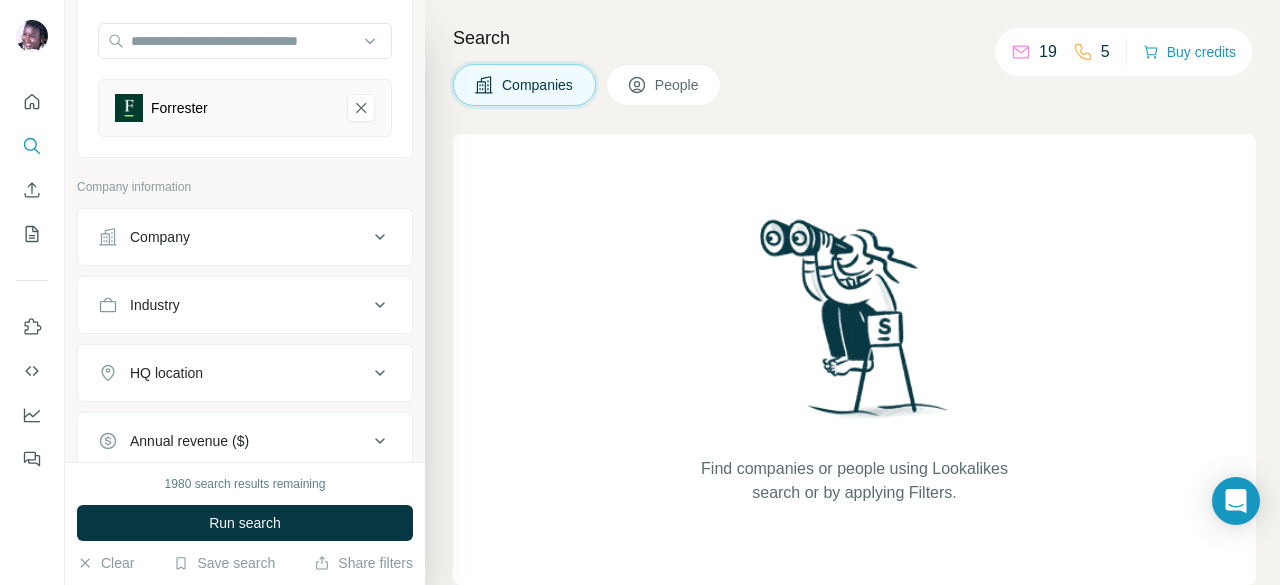 scroll, scrollTop: 100, scrollLeft: 0, axis: vertical 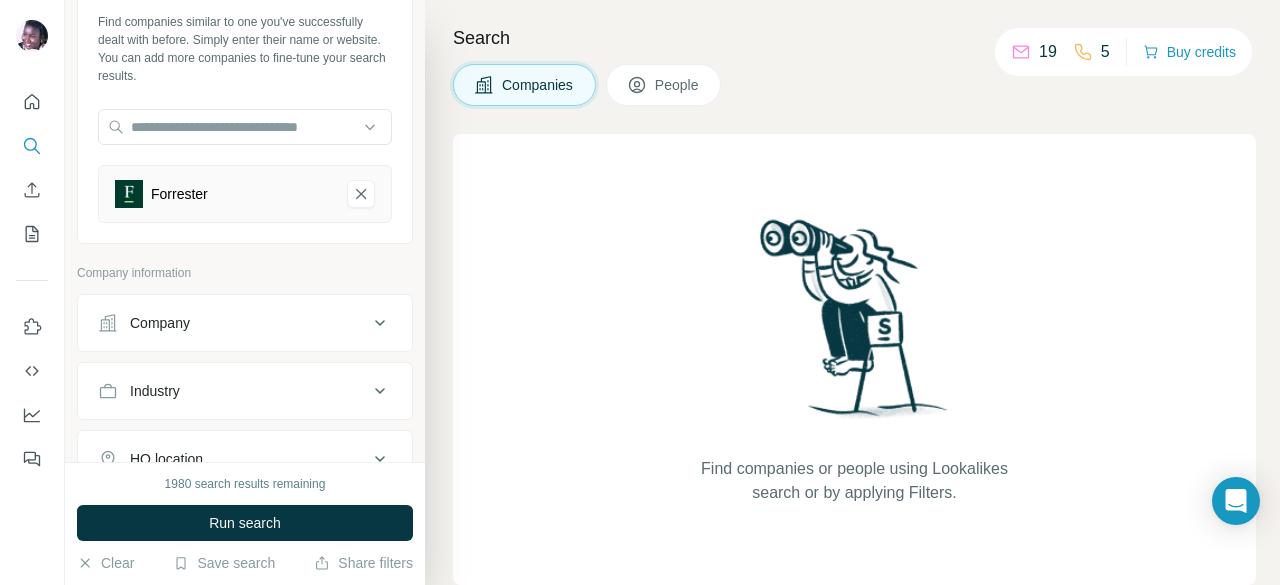 click on "Company" at bounding box center (233, 323) 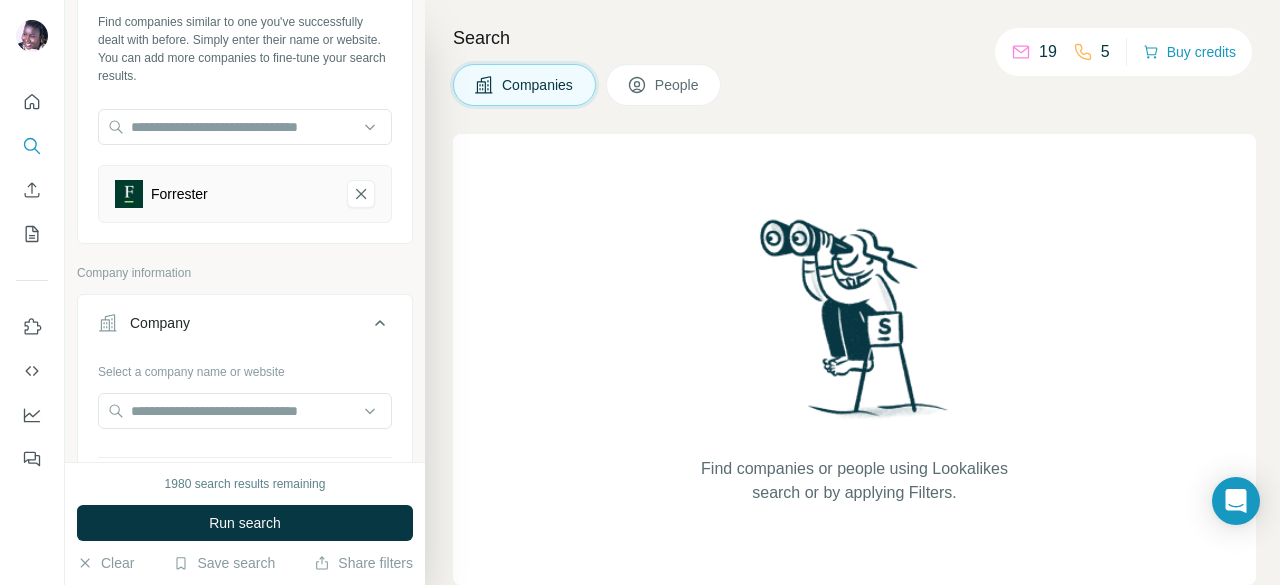 click on "Company" at bounding box center [233, 323] 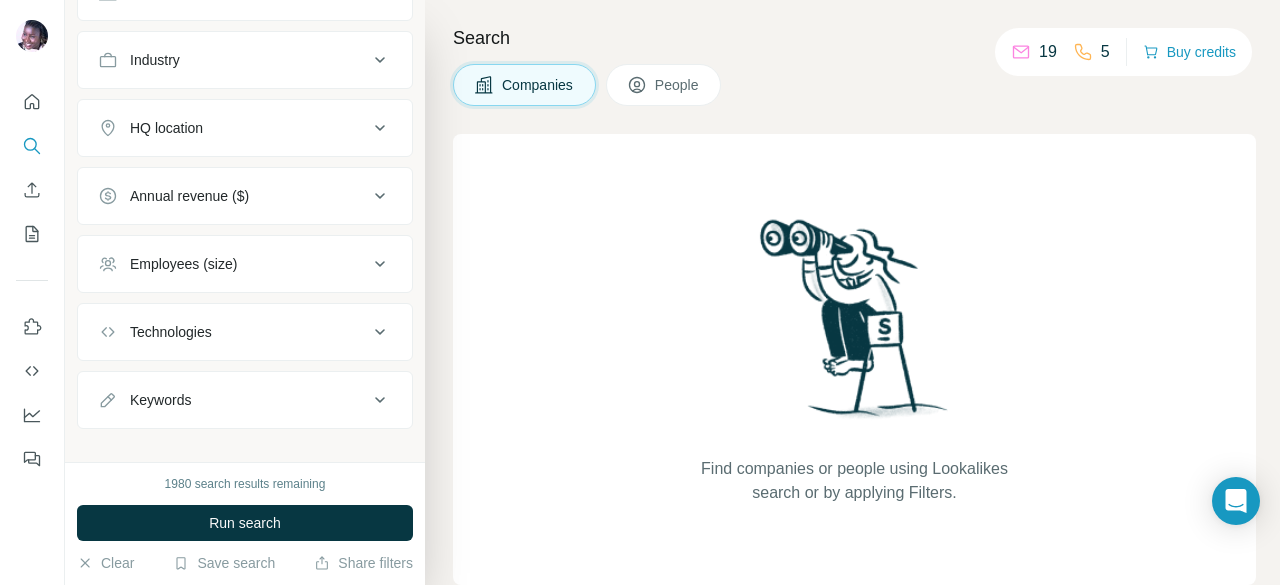 scroll, scrollTop: 447, scrollLeft: 0, axis: vertical 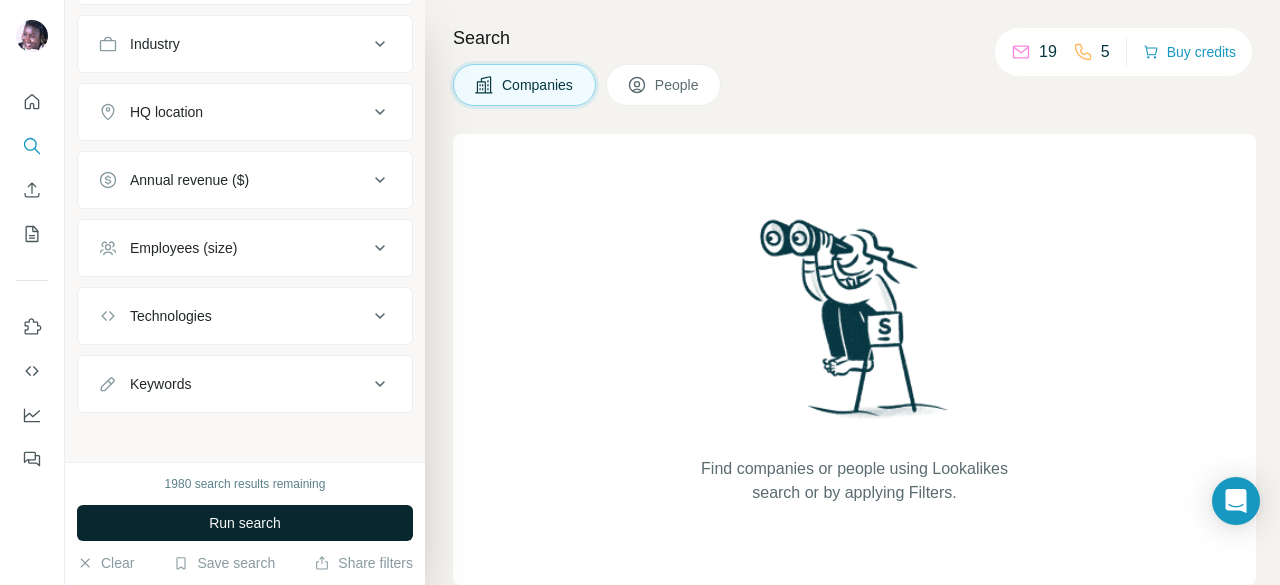 click on "Run search" at bounding box center (245, 523) 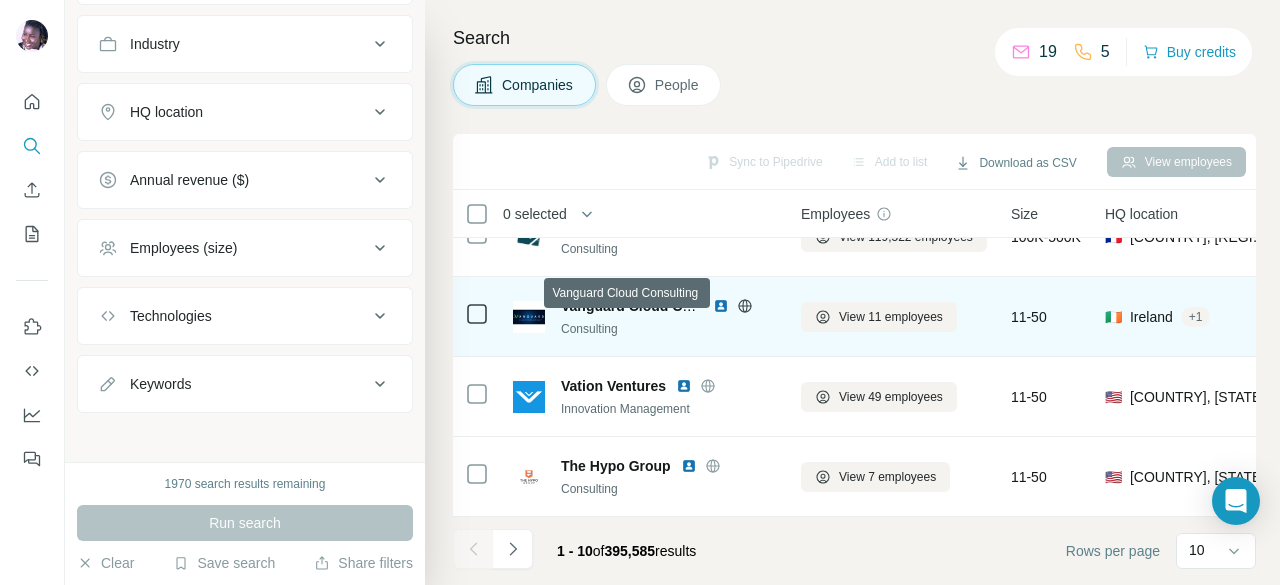 scroll, scrollTop: 530, scrollLeft: 0, axis: vertical 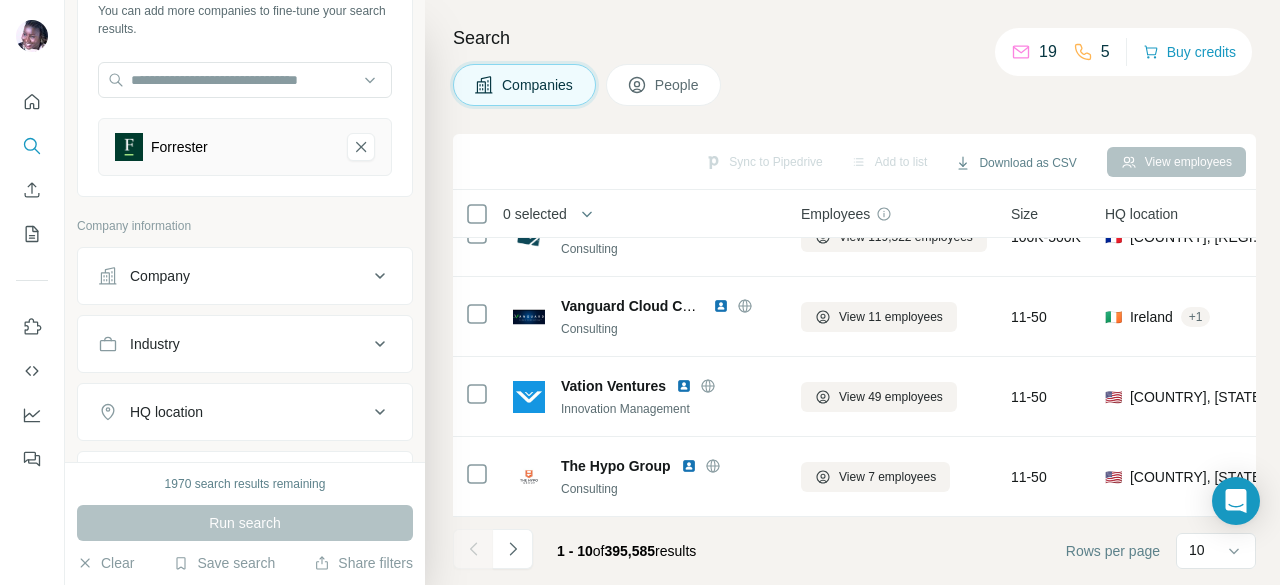 click on "Company" at bounding box center (233, 276) 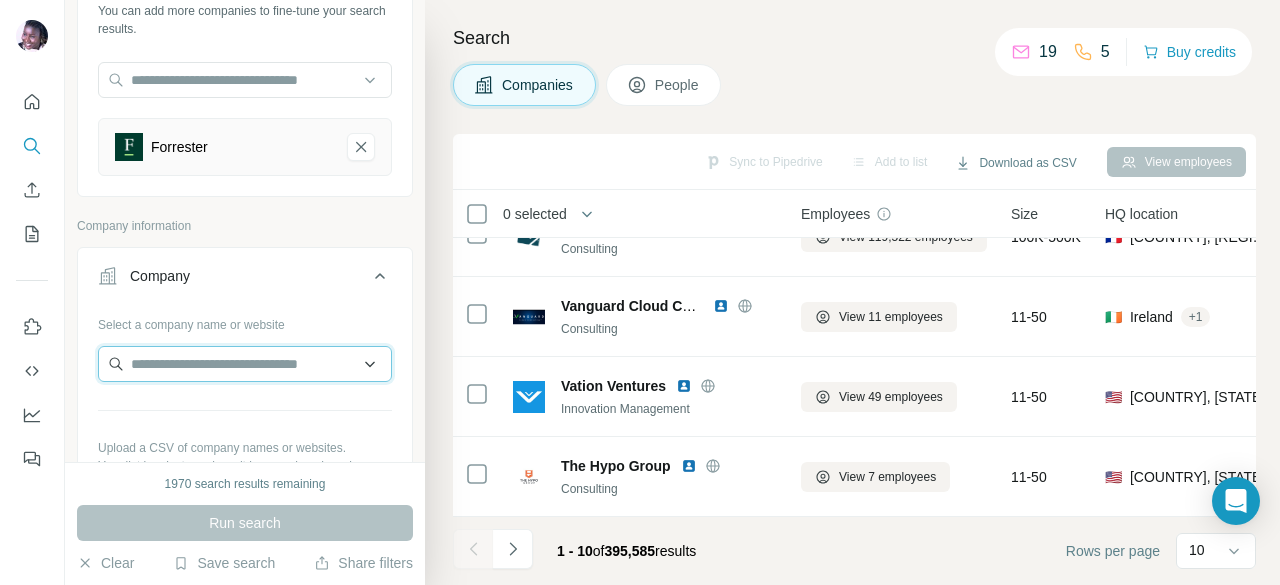 click at bounding box center [245, 364] 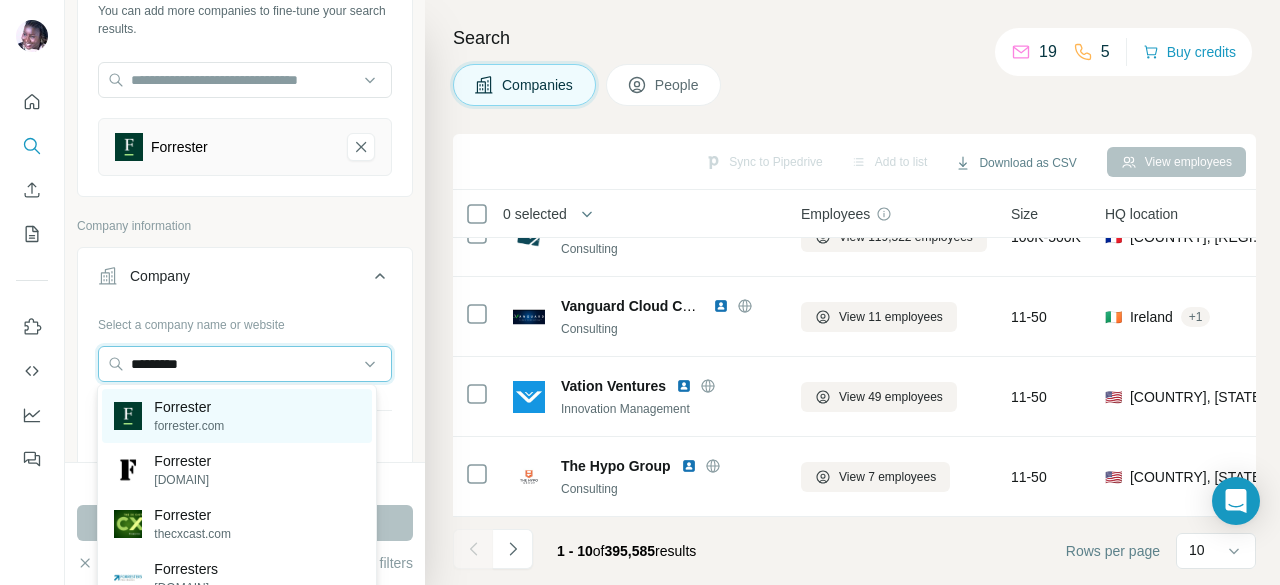 type on "*********" 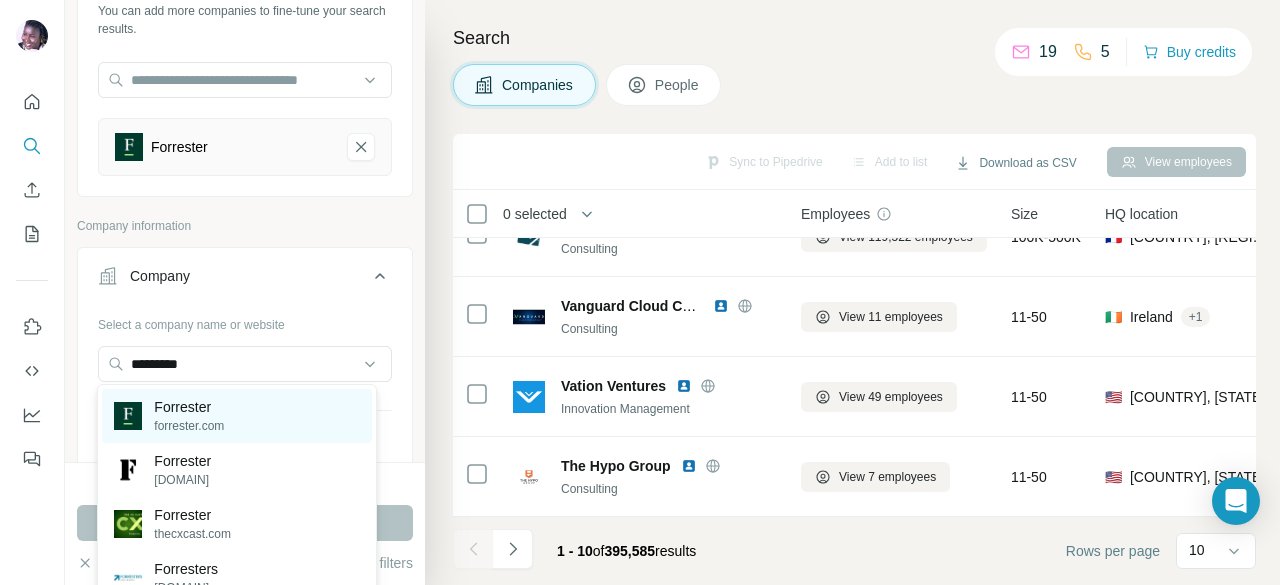 click on "Forrester [EMAIL]" at bounding box center [236, 416] 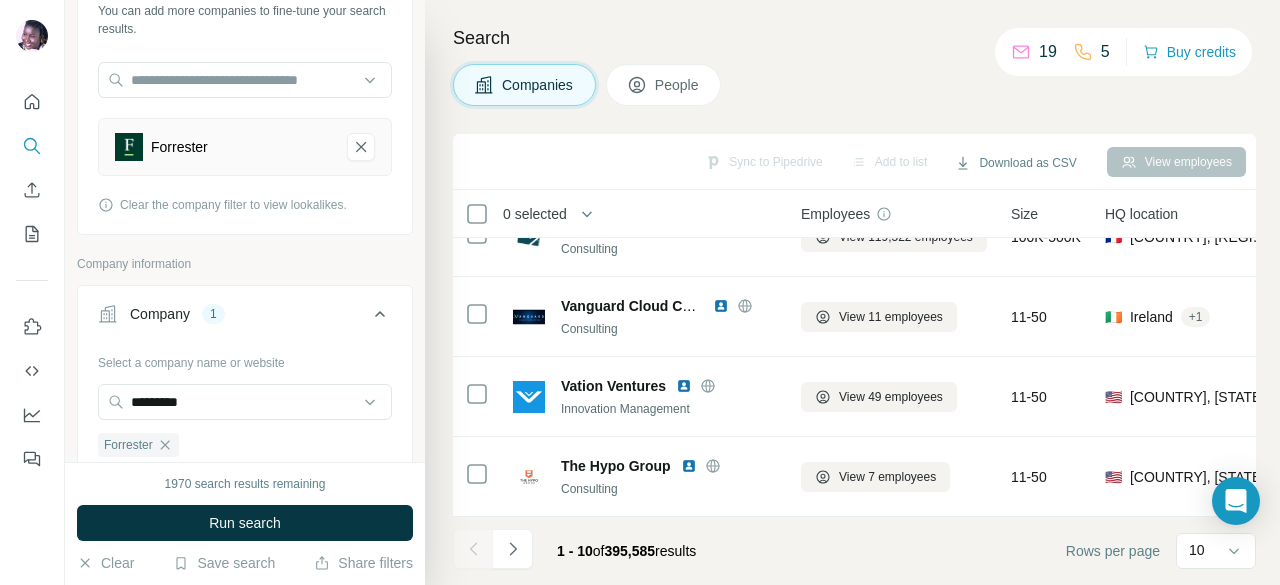 type 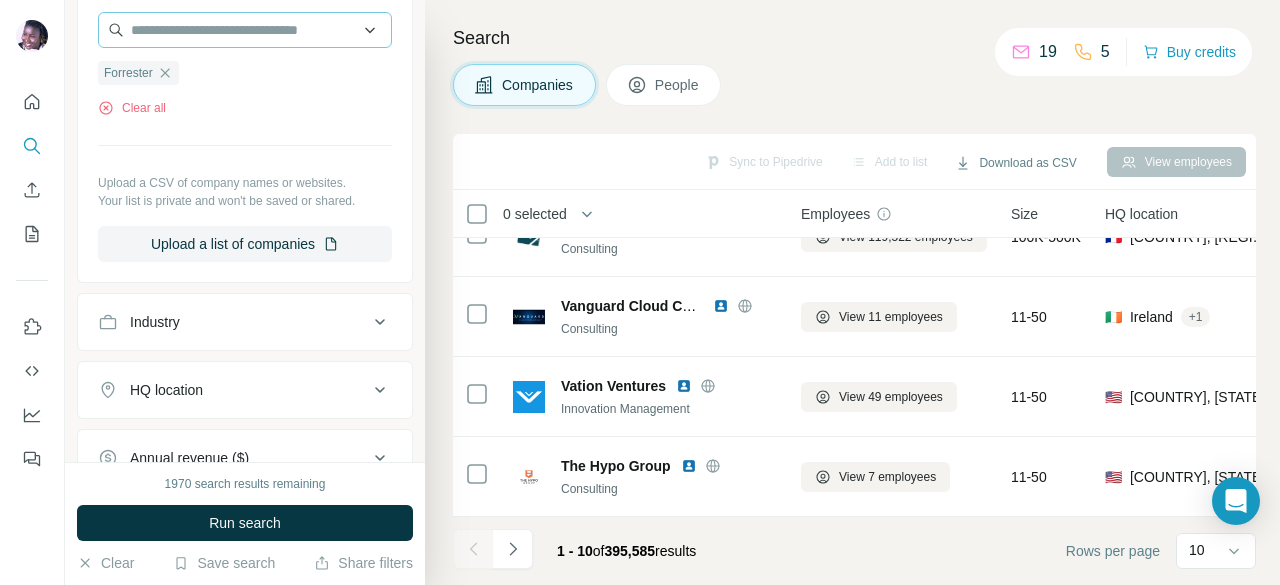 scroll, scrollTop: 547, scrollLeft: 0, axis: vertical 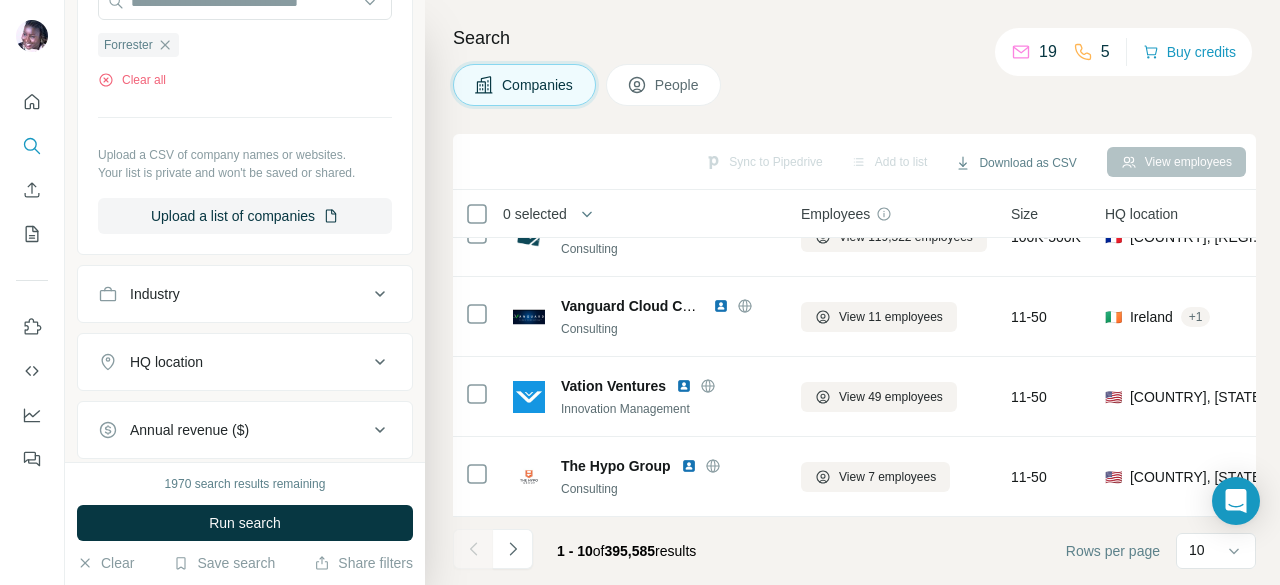 click on "Industry" at bounding box center [233, 294] 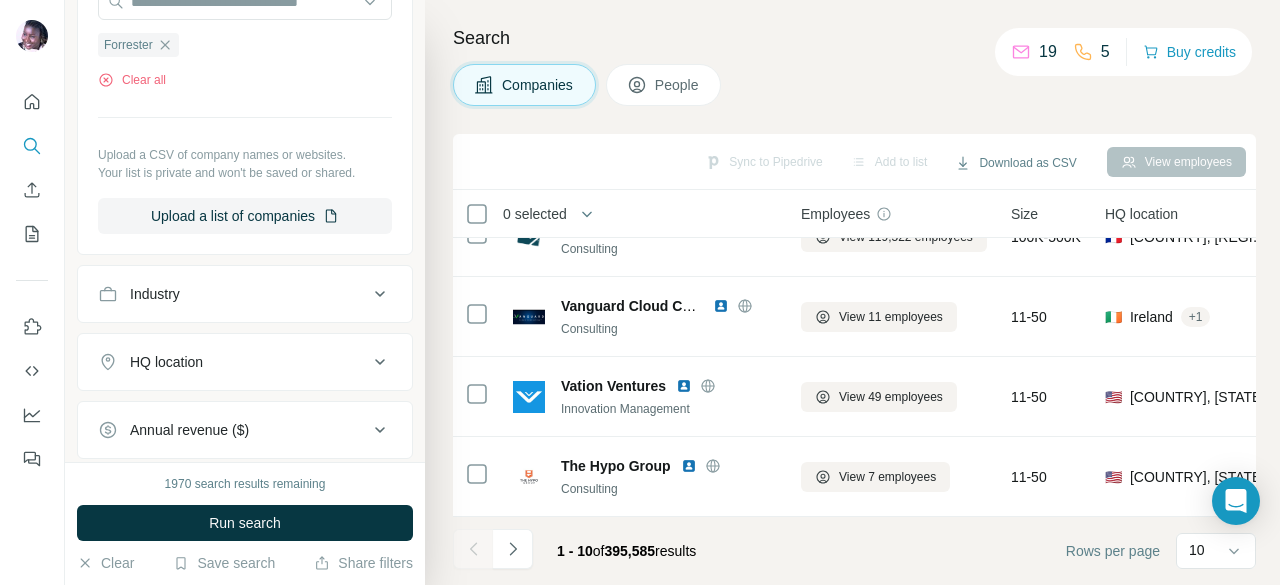 click on "Industry" at bounding box center [233, 294] 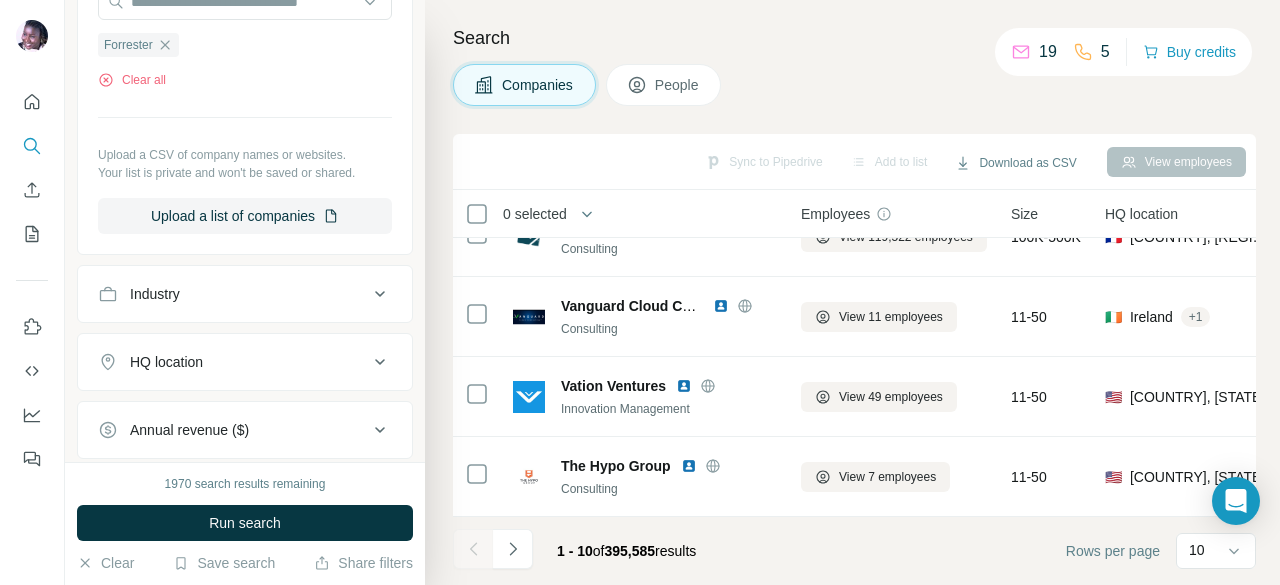 click on "Industry" at bounding box center (233, 294) 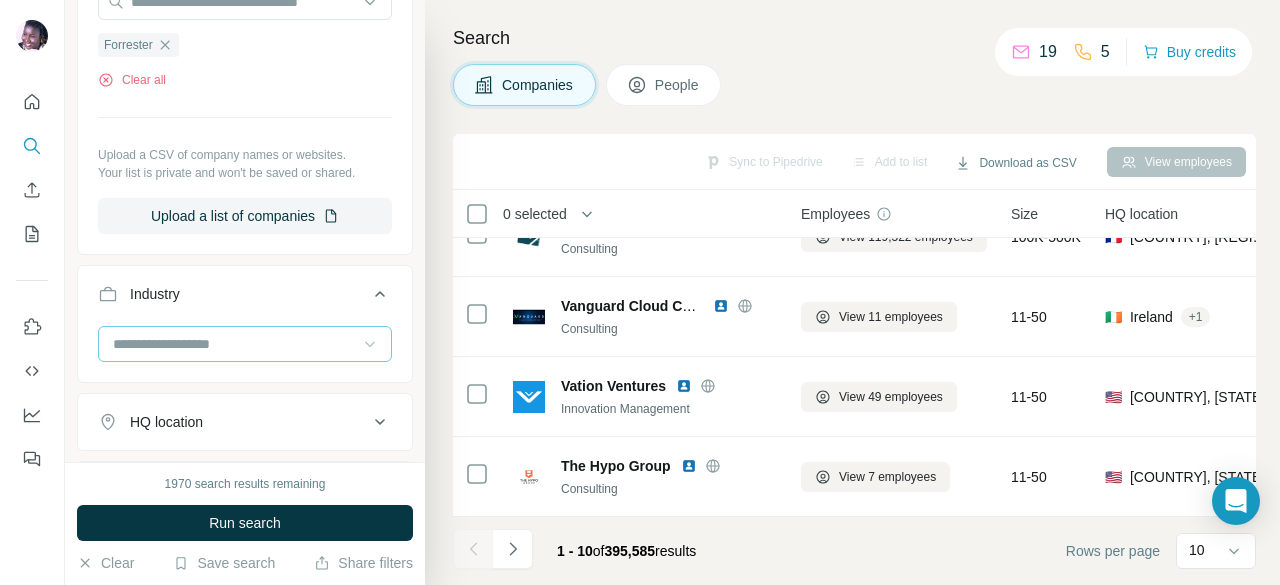 click 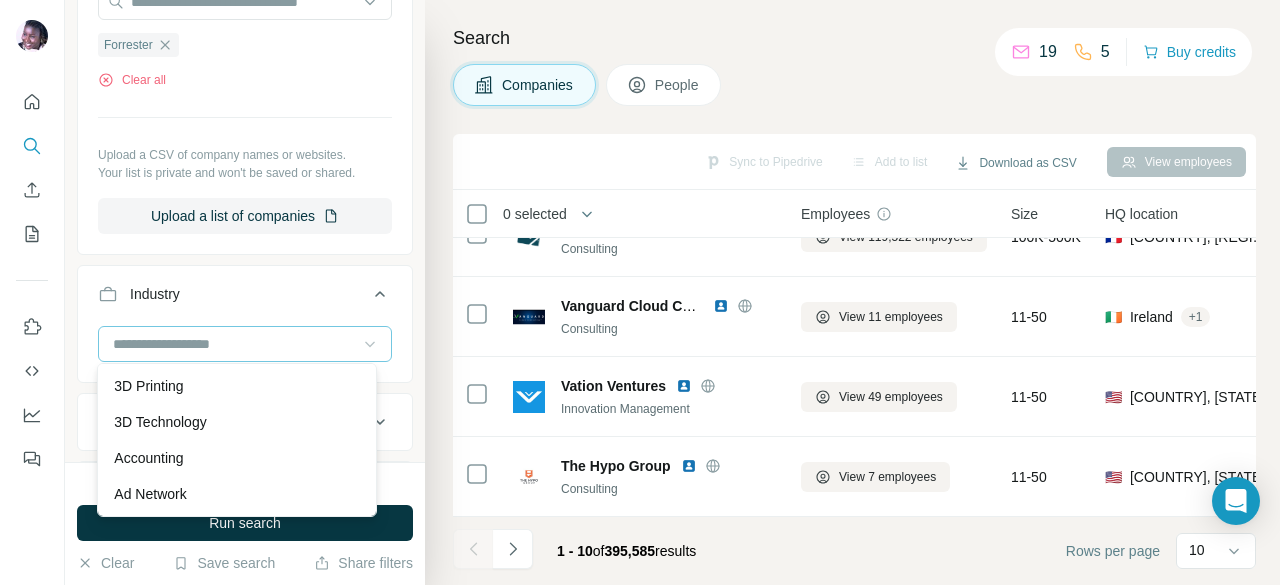 click 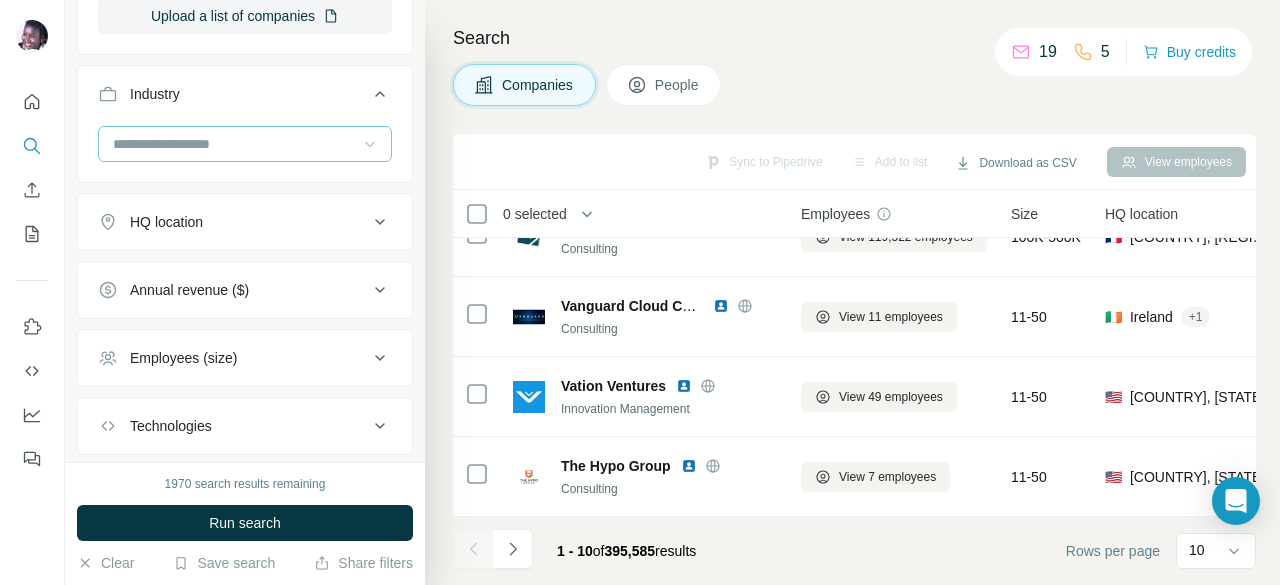 scroll, scrollTop: 857, scrollLeft: 0, axis: vertical 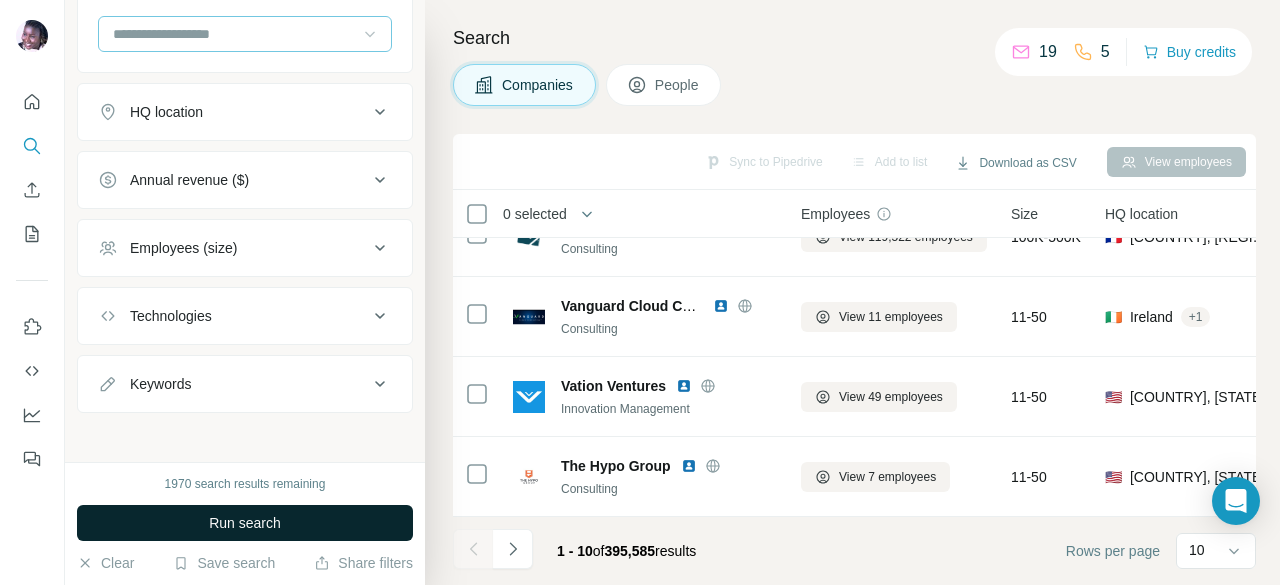 click on "Run search" at bounding box center (245, 523) 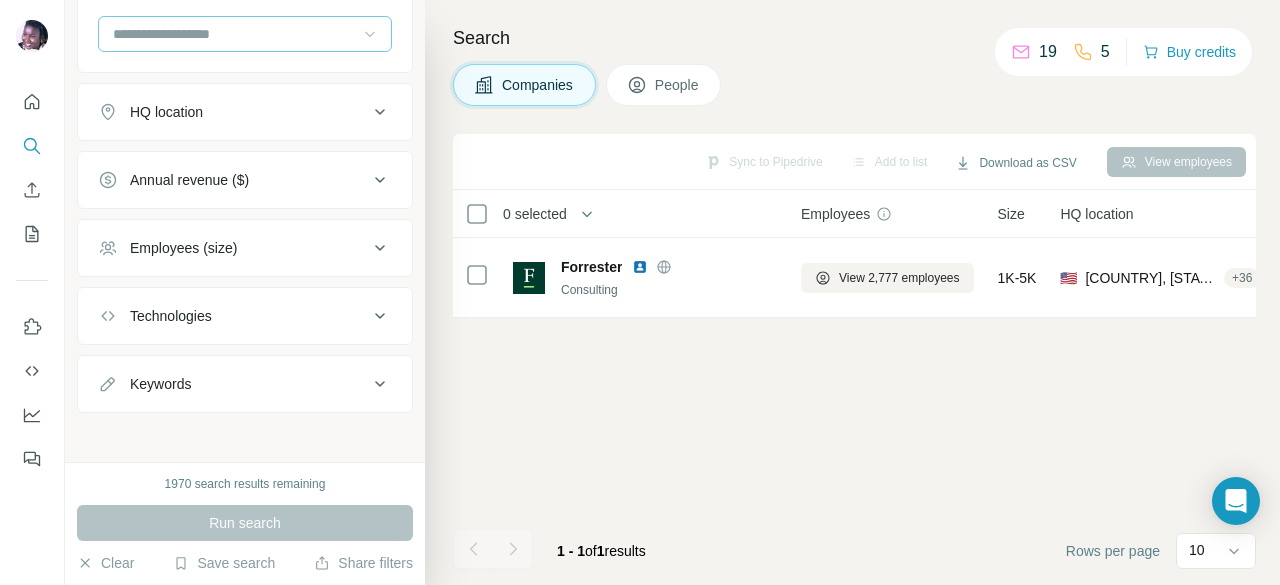 scroll, scrollTop: 0, scrollLeft: 0, axis: both 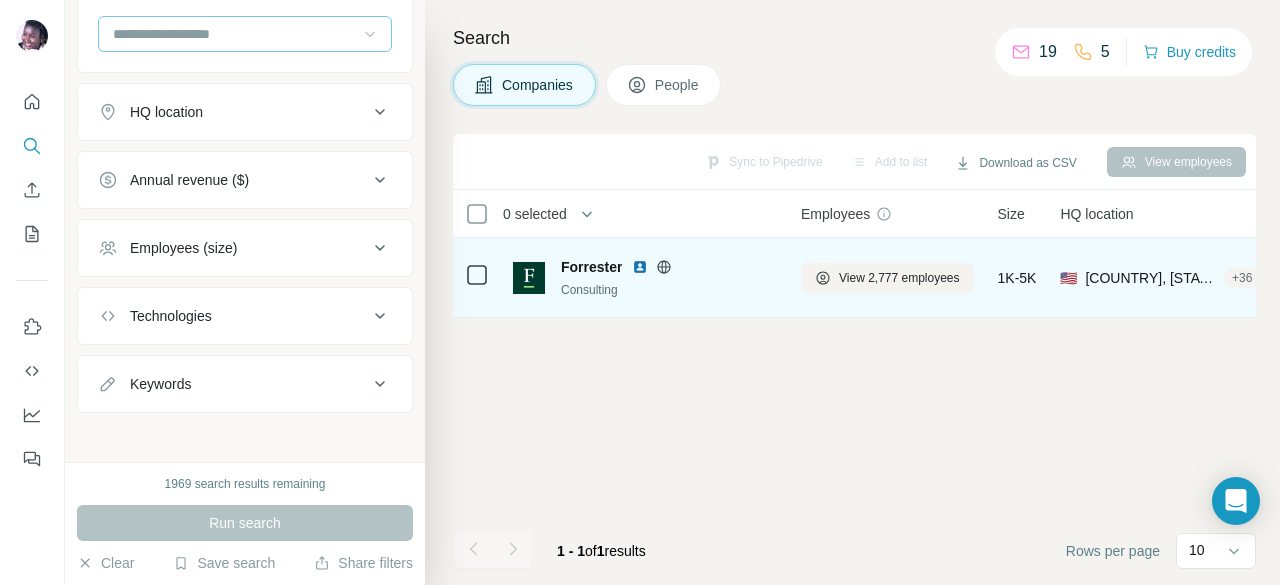 click 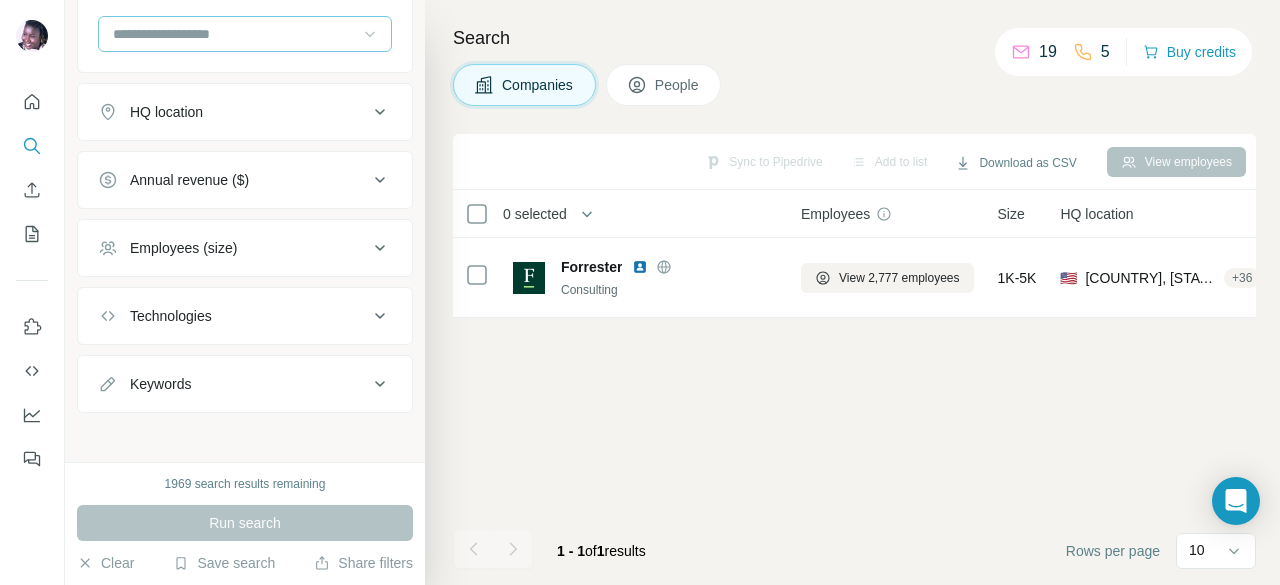 click on "People" at bounding box center [678, 85] 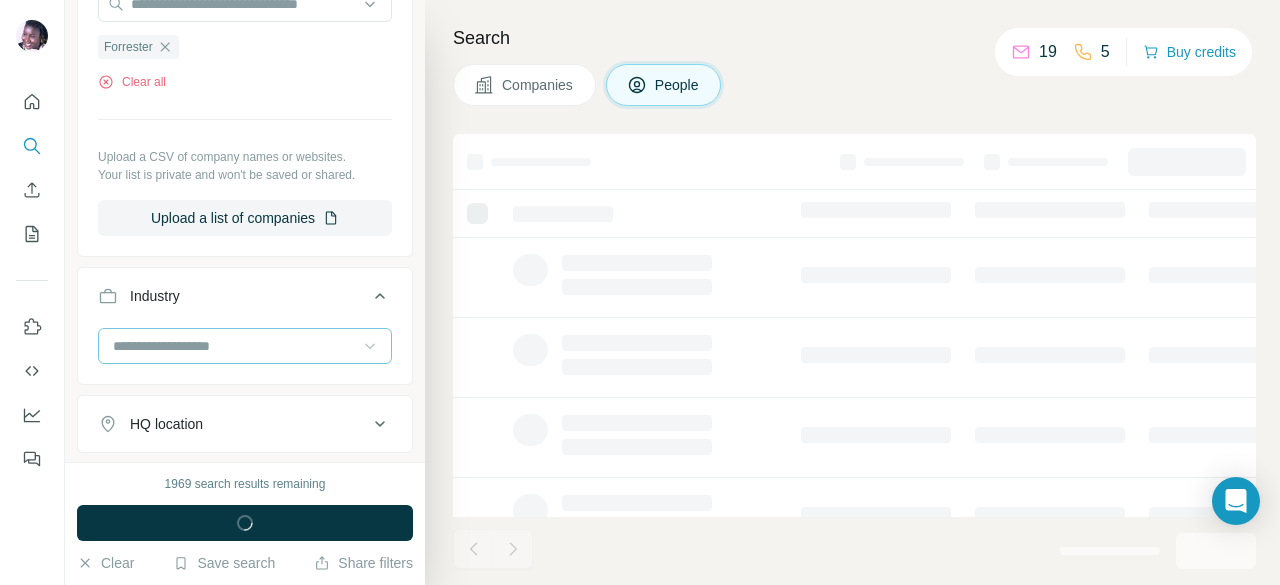 scroll, scrollTop: 1166, scrollLeft: 0, axis: vertical 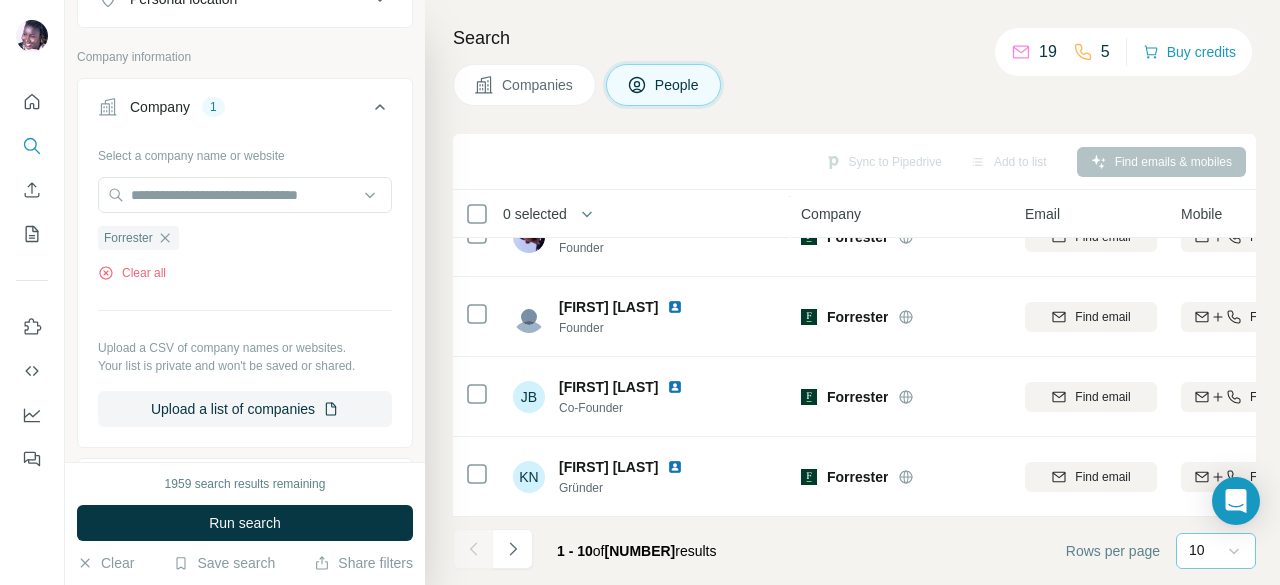 click 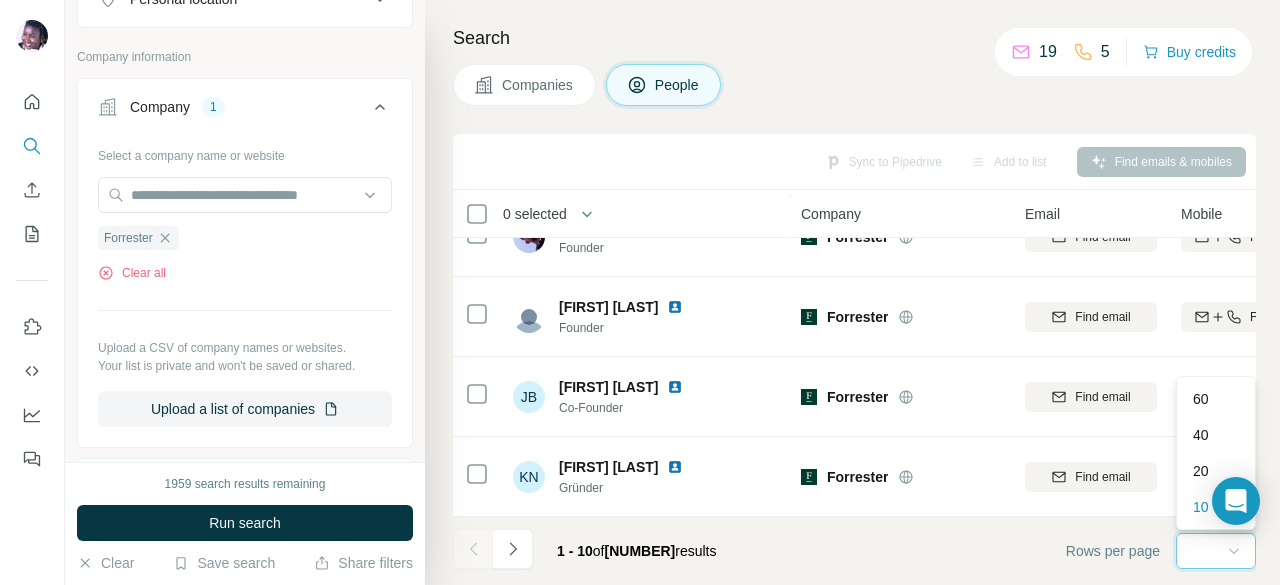 scroll, scrollTop: 0, scrollLeft: 0, axis: both 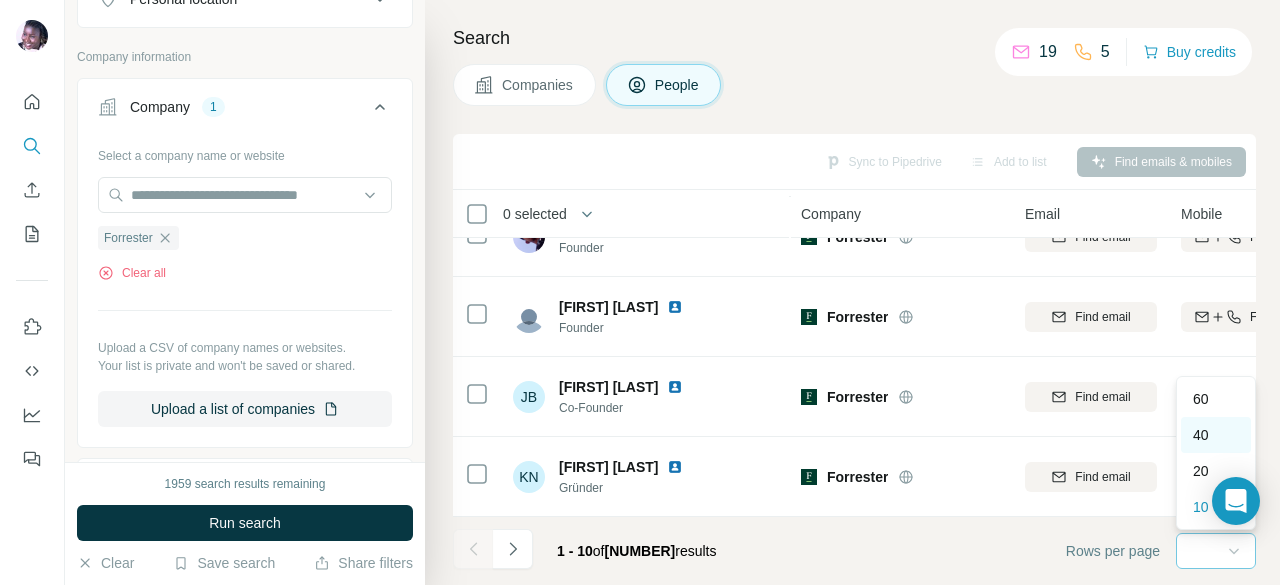 click on "40" at bounding box center [1201, 435] 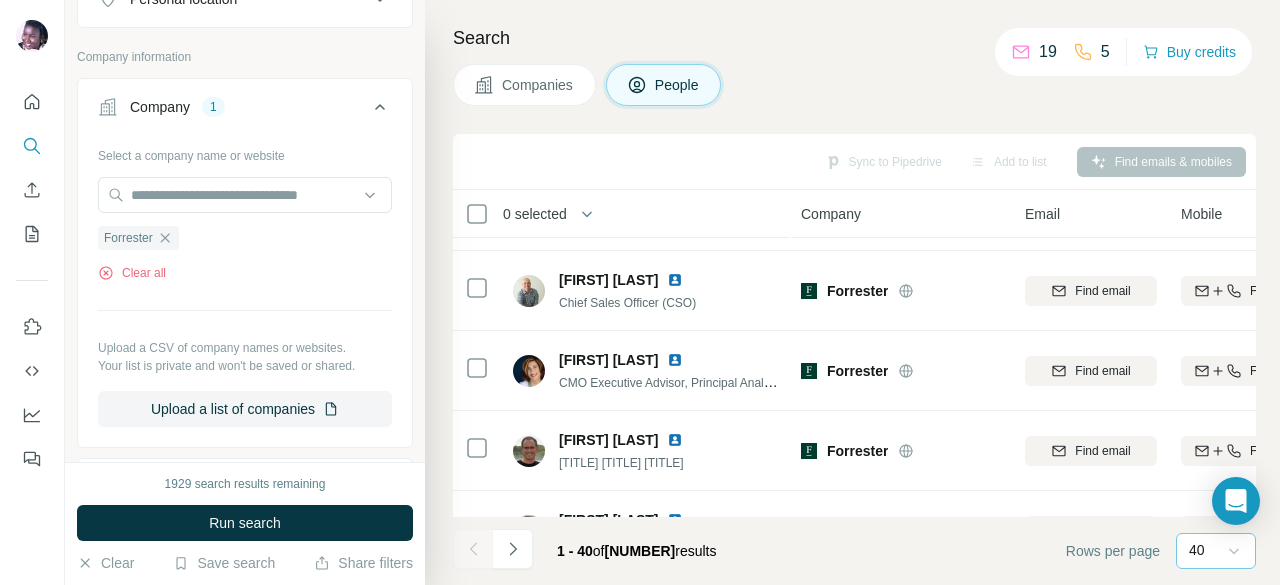 scroll, scrollTop: 2930, scrollLeft: 0, axis: vertical 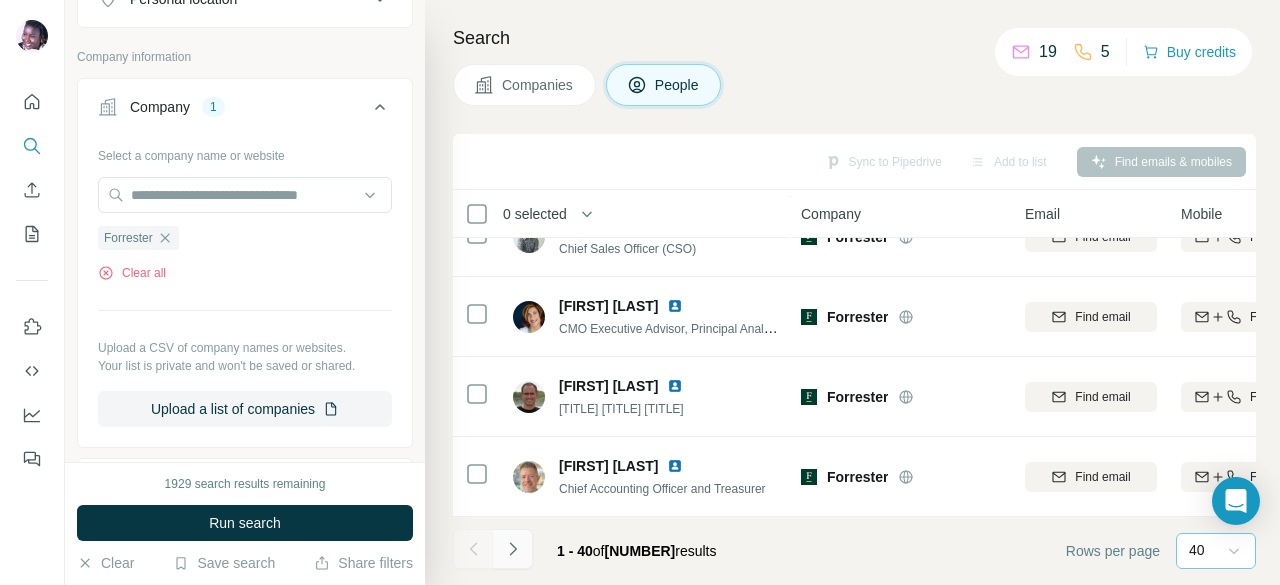click 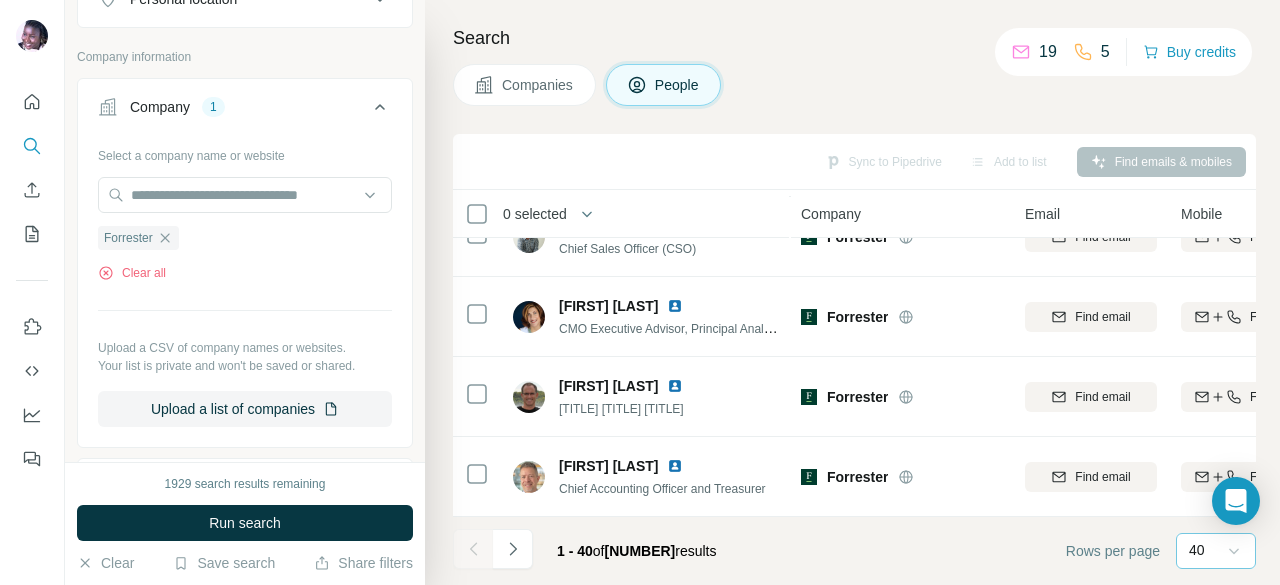 click at bounding box center (513, 549) 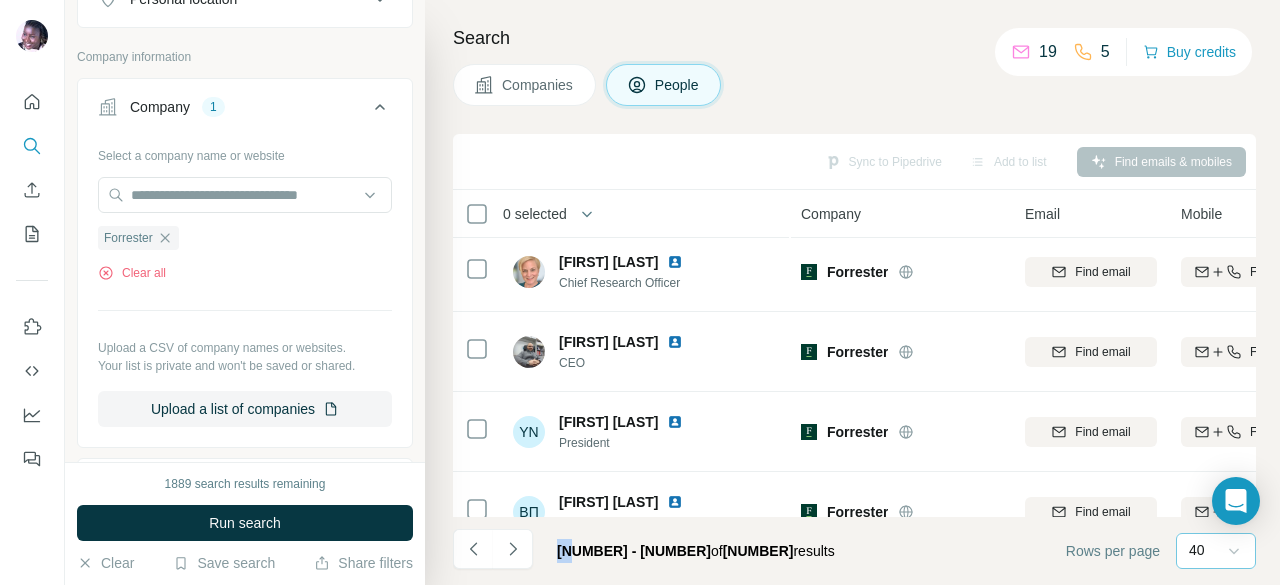 scroll, scrollTop: 0, scrollLeft: 0, axis: both 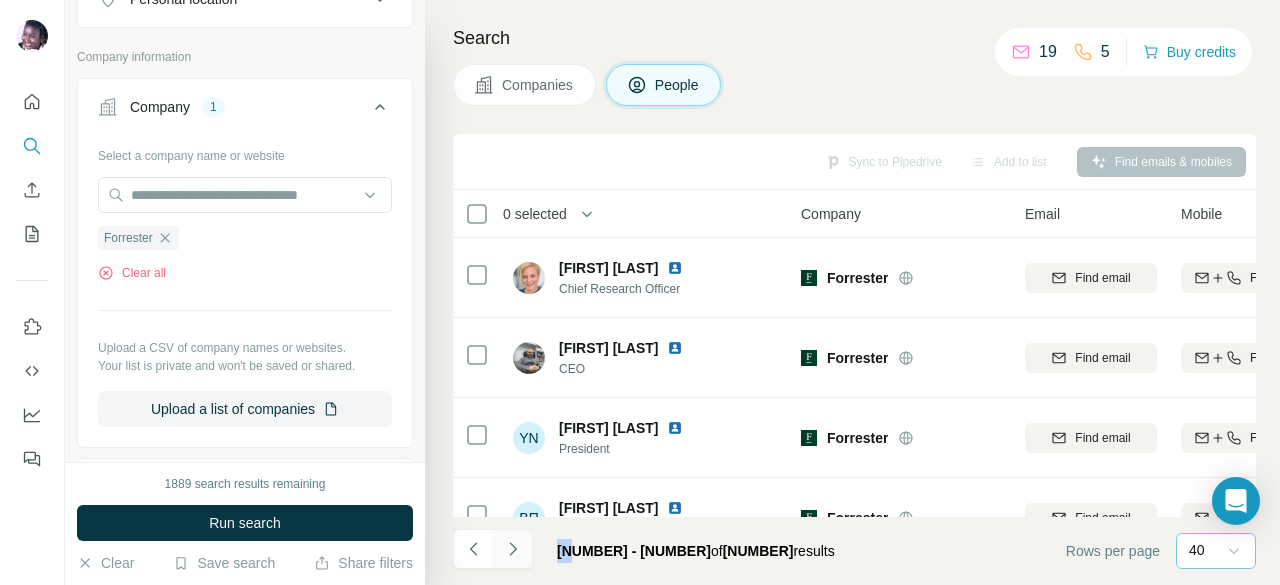 click at bounding box center (513, 549) 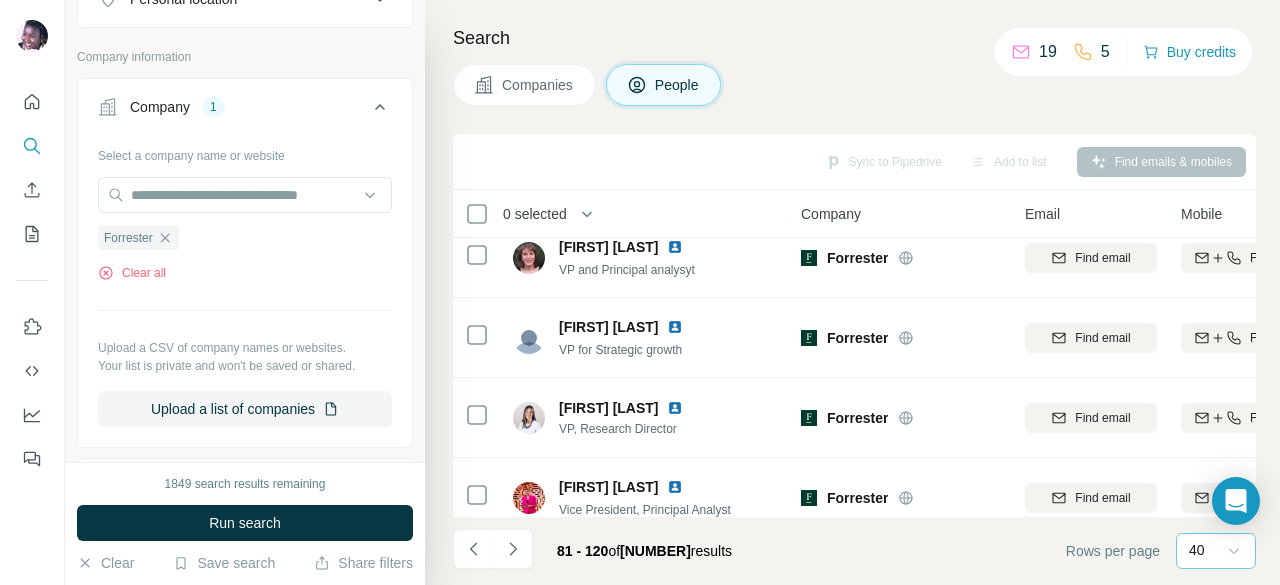 scroll, scrollTop: 1800, scrollLeft: 0, axis: vertical 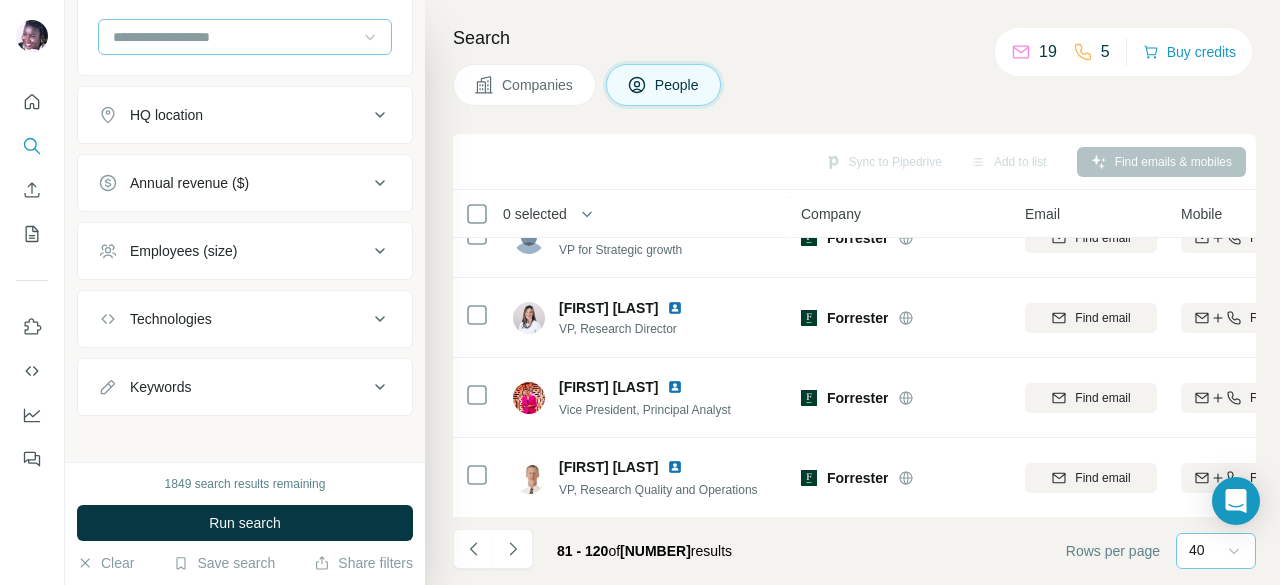 click on "Keywords" at bounding box center (233, 387) 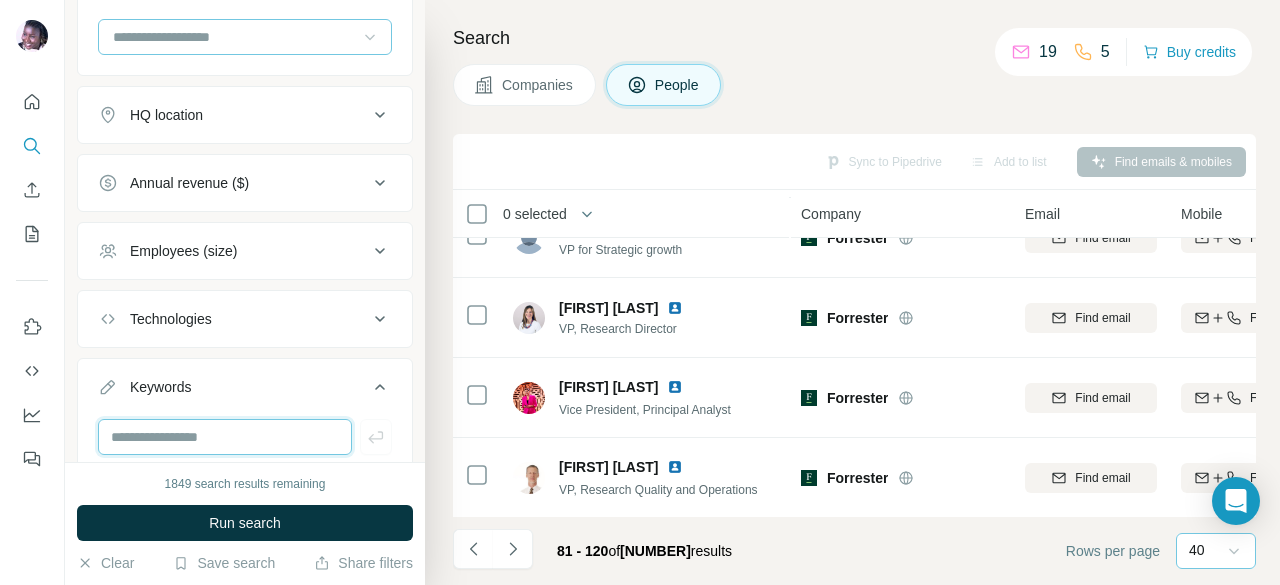 click at bounding box center (225, 437) 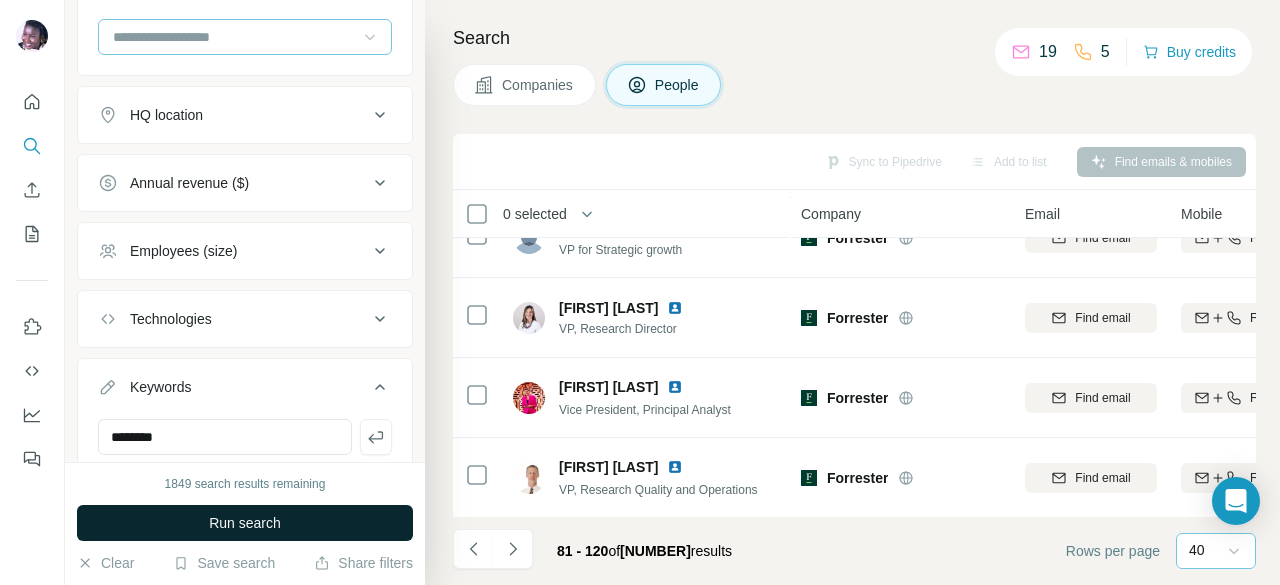 click on "Run search" at bounding box center [245, 523] 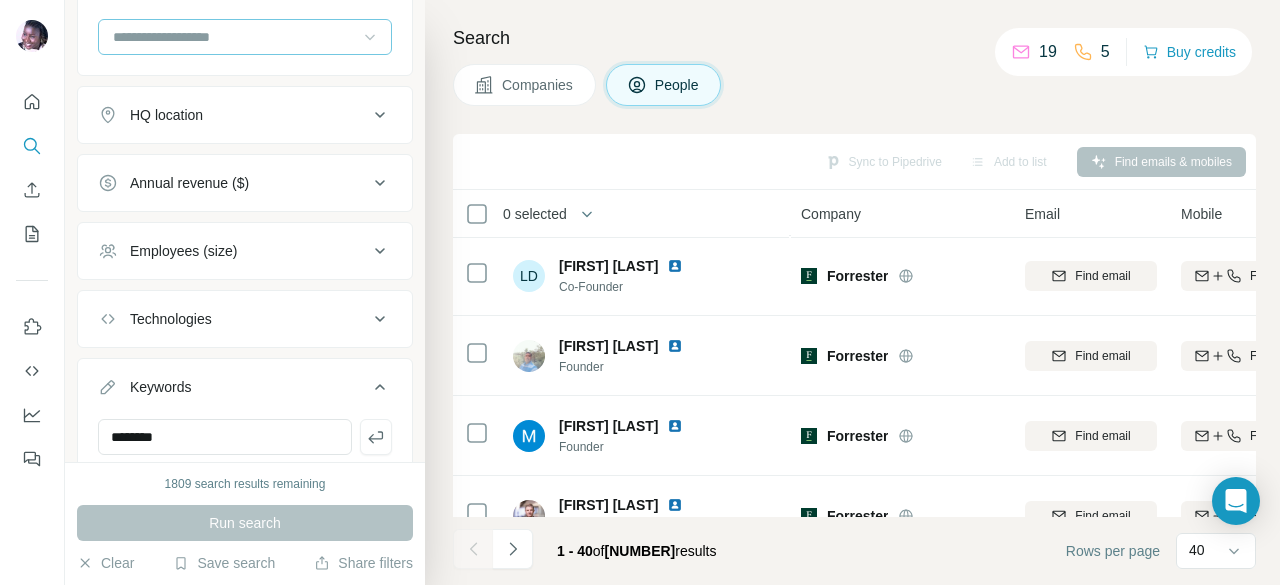 scroll, scrollTop: 700, scrollLeft: 0, axis: vertical 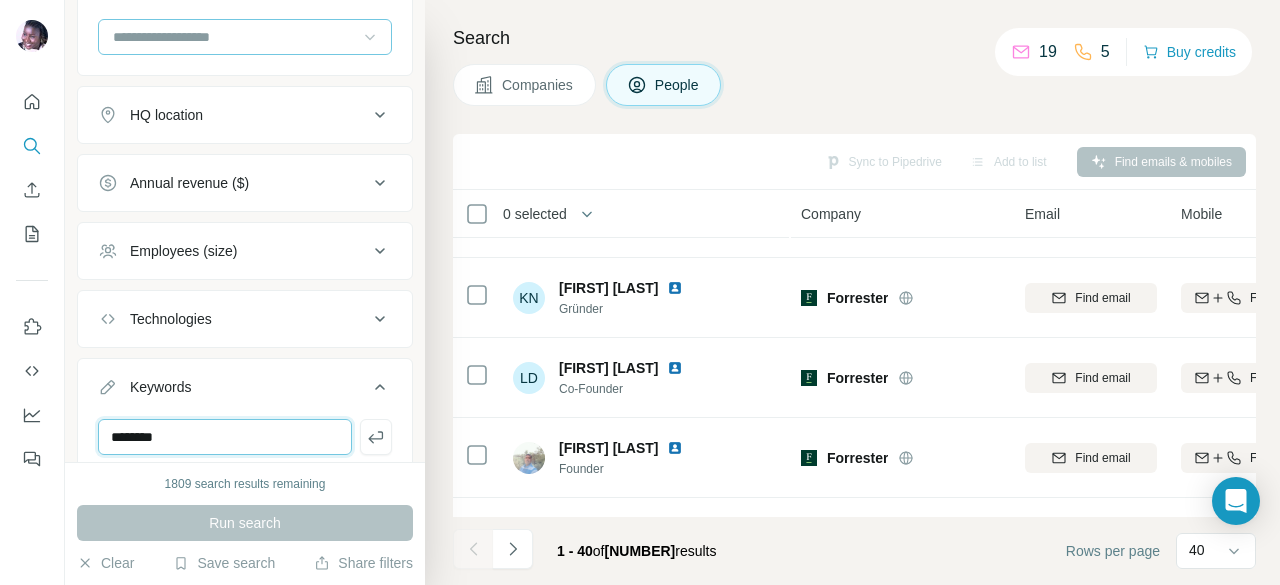 click on "********" at bounding box center [225, 437] 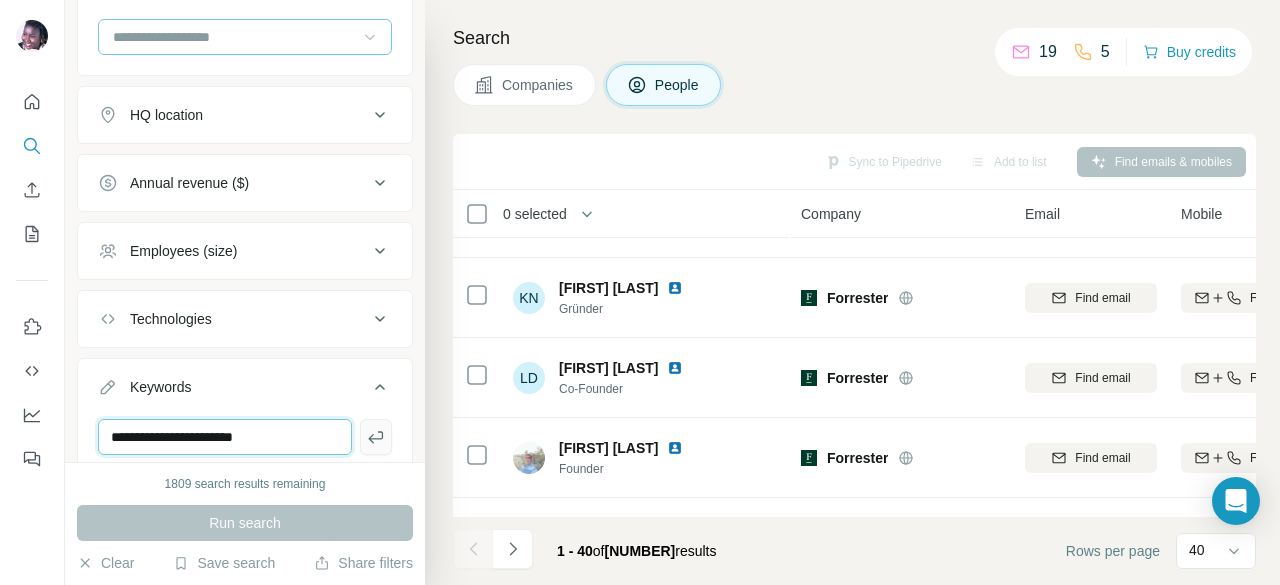 type on "**********" 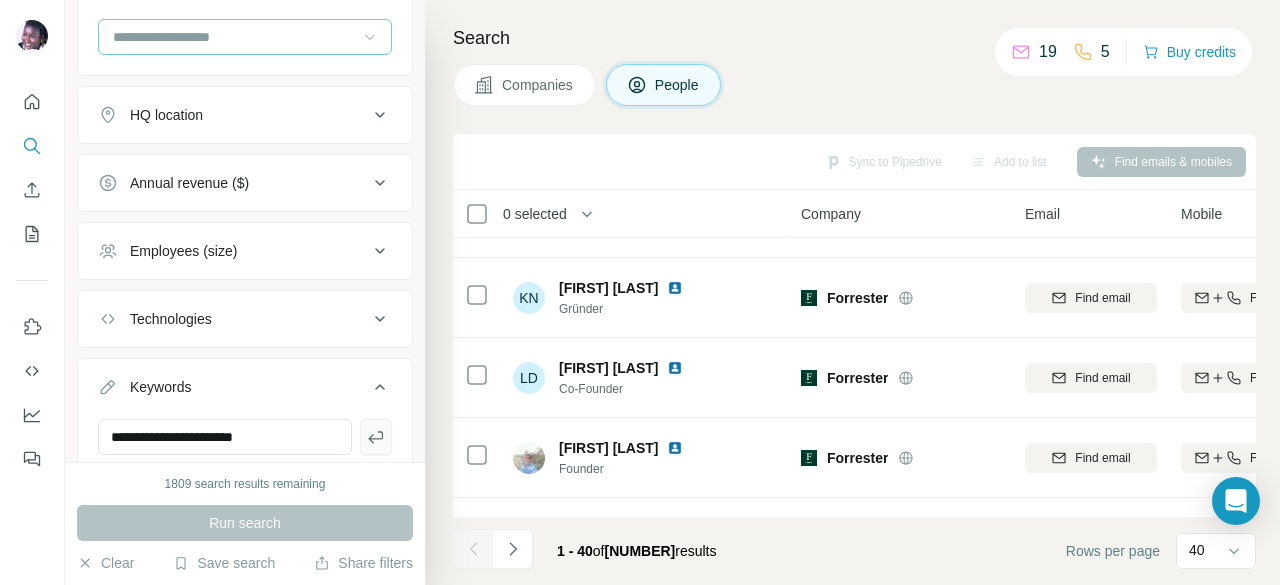 click 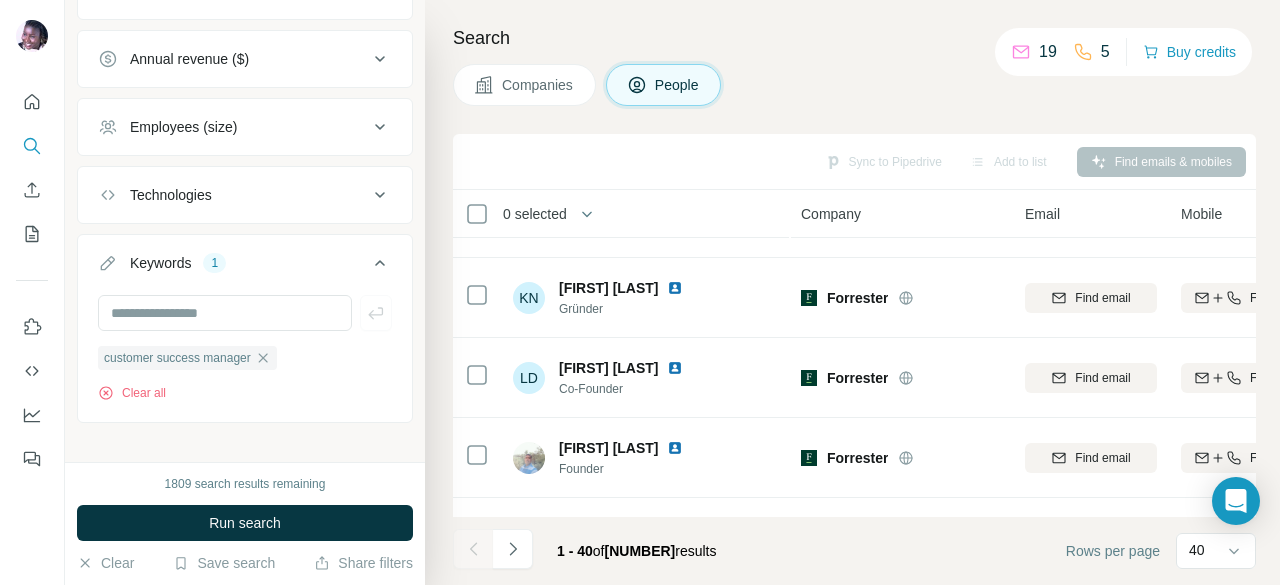 scroll, scrollTop: 1297, scrollLeft: 0, axis: vertical 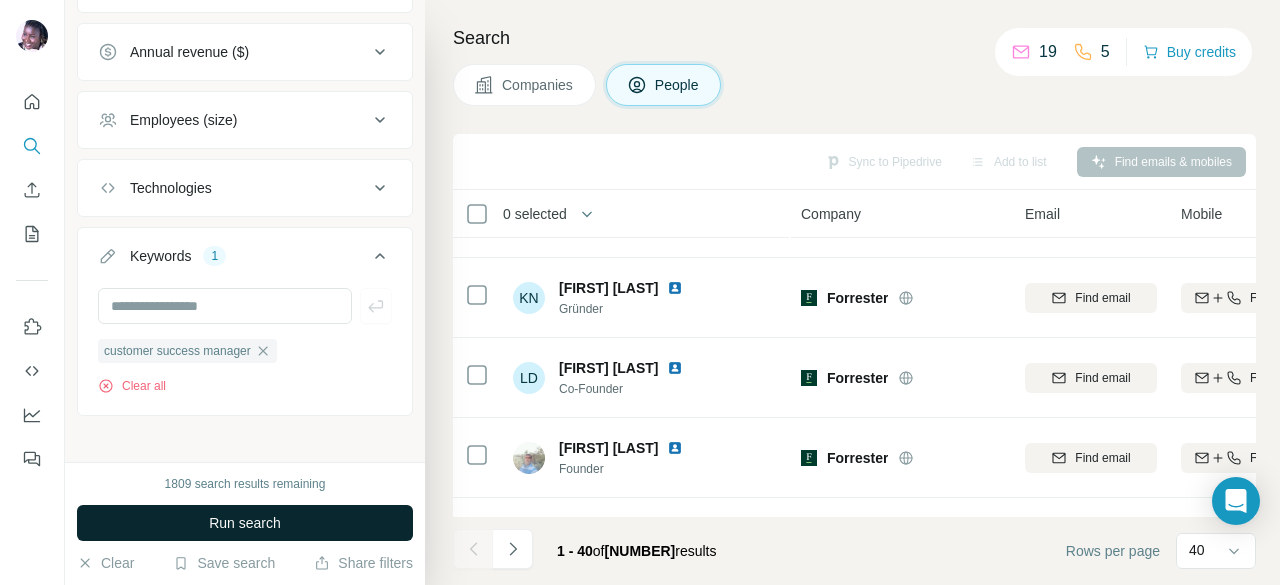 click on "Run search" at bounding box center [245, 523] 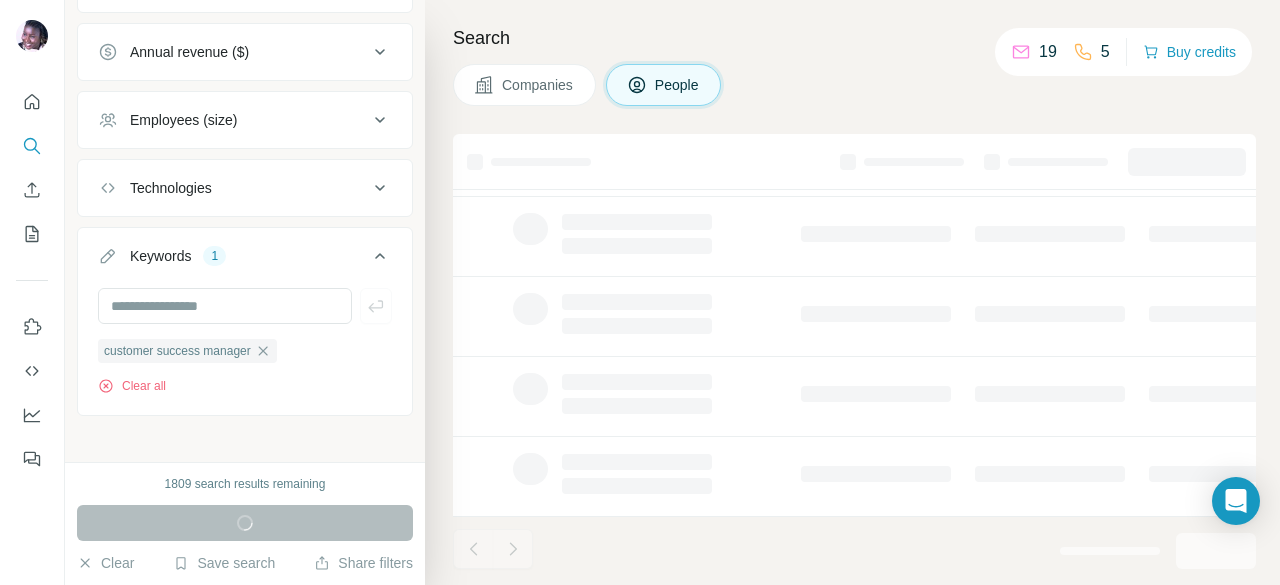 scroll, scrollTop: 530, scrollLeft: 0, axis: vertical 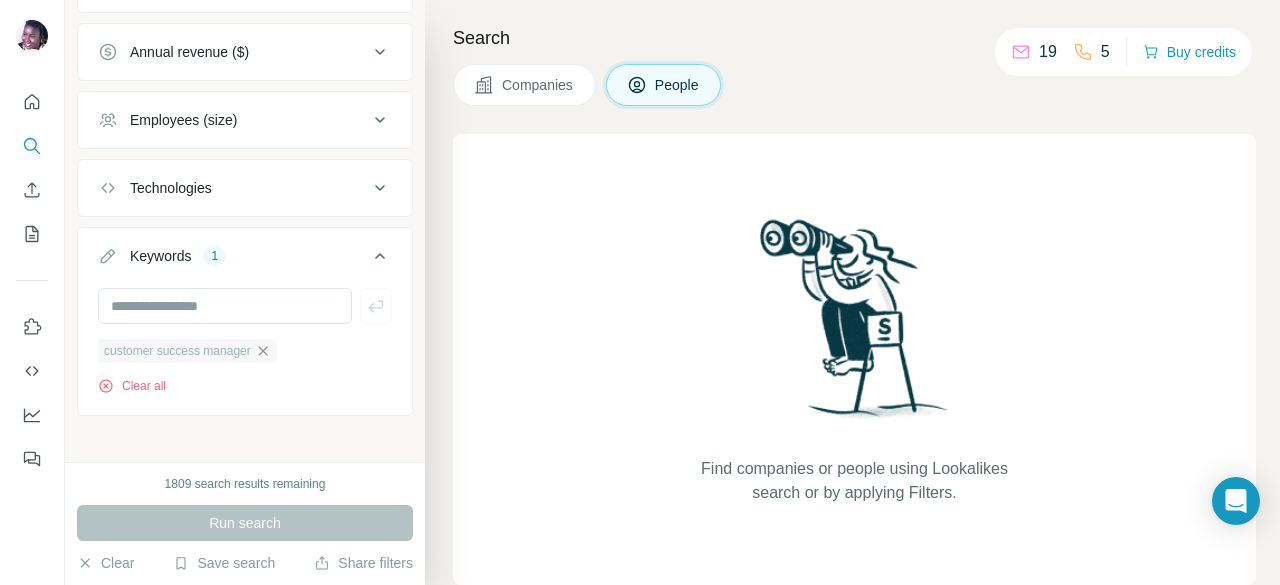 click 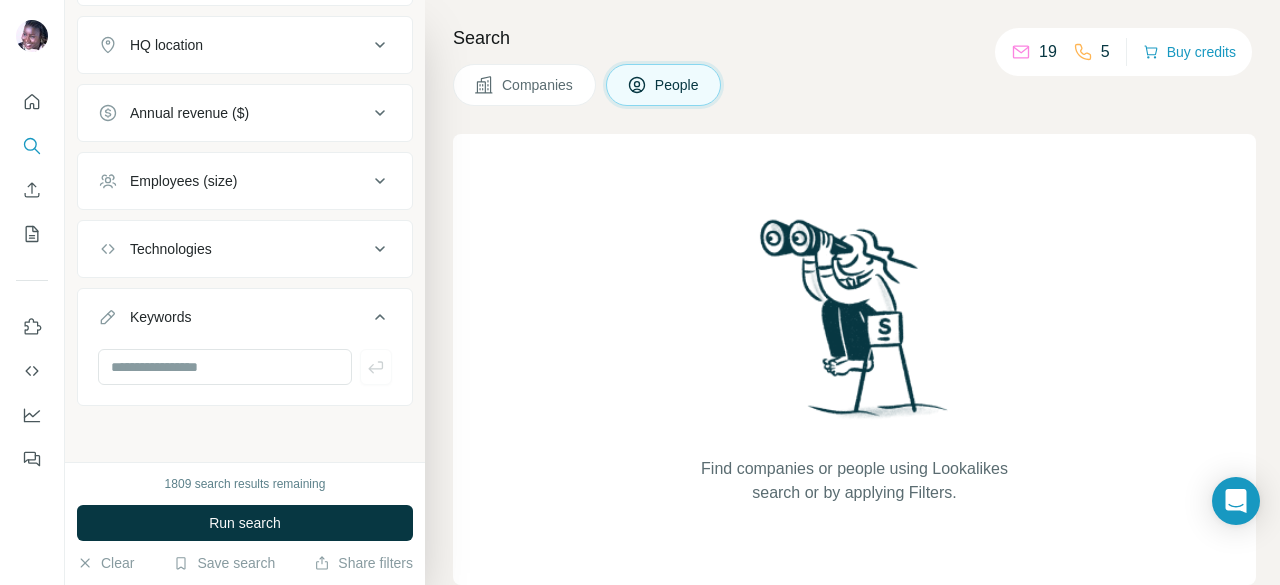 scroll, scrollTop: 1226, scrollLeft: 0, axis: vertical 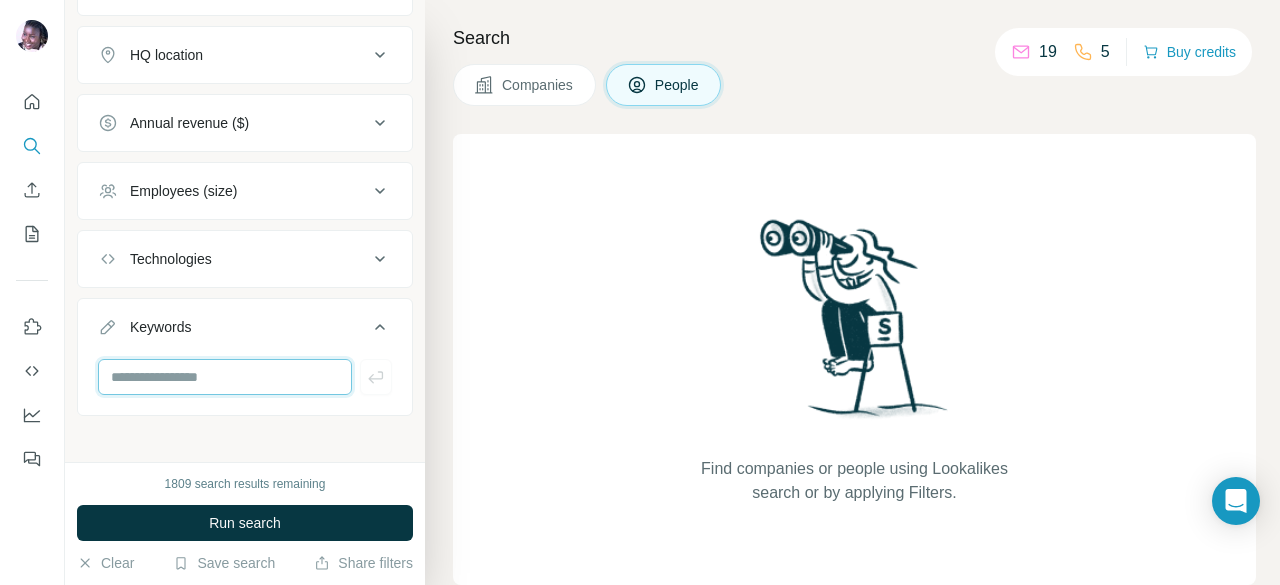 click at bounding box center (225, 377) 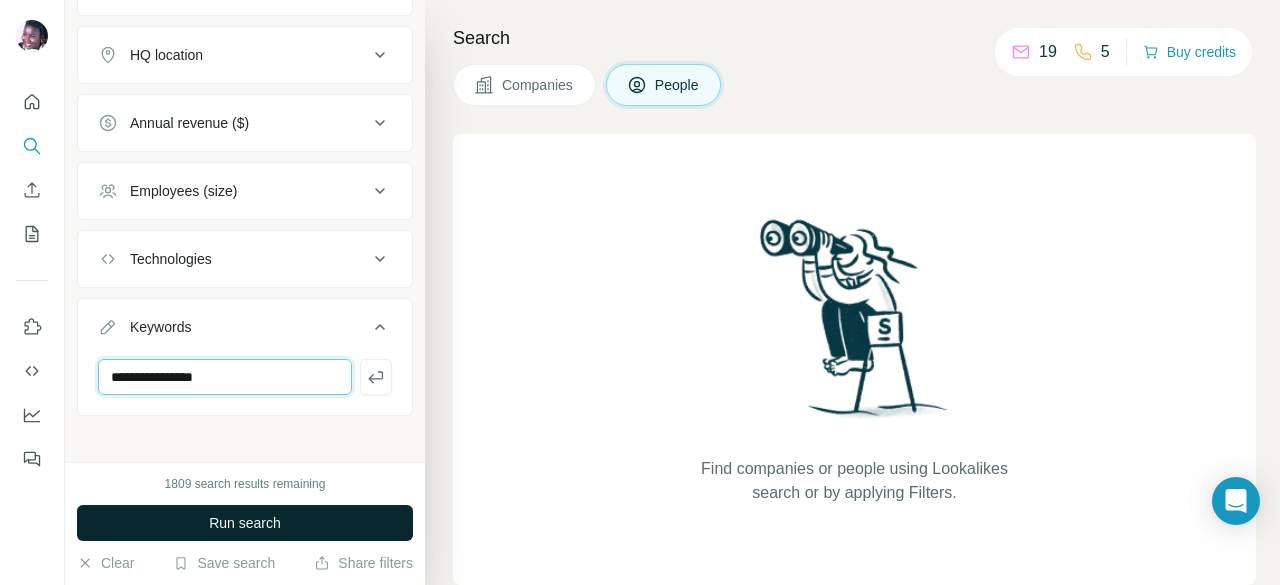 type on "**********" 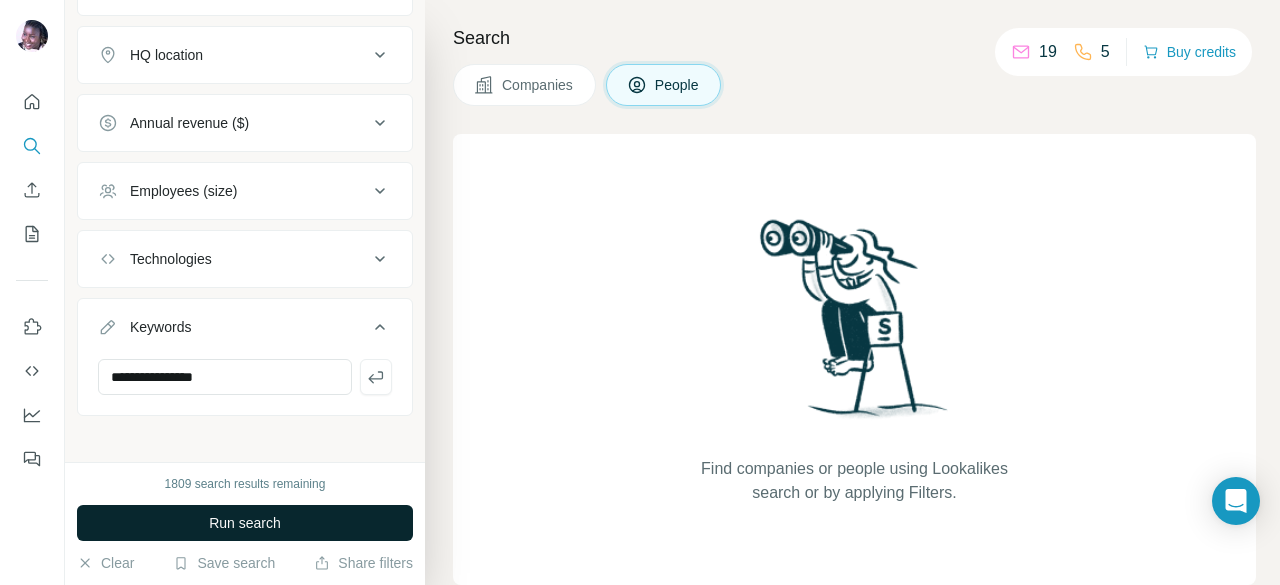 click on "Run search" at bounding box center (245, 523) 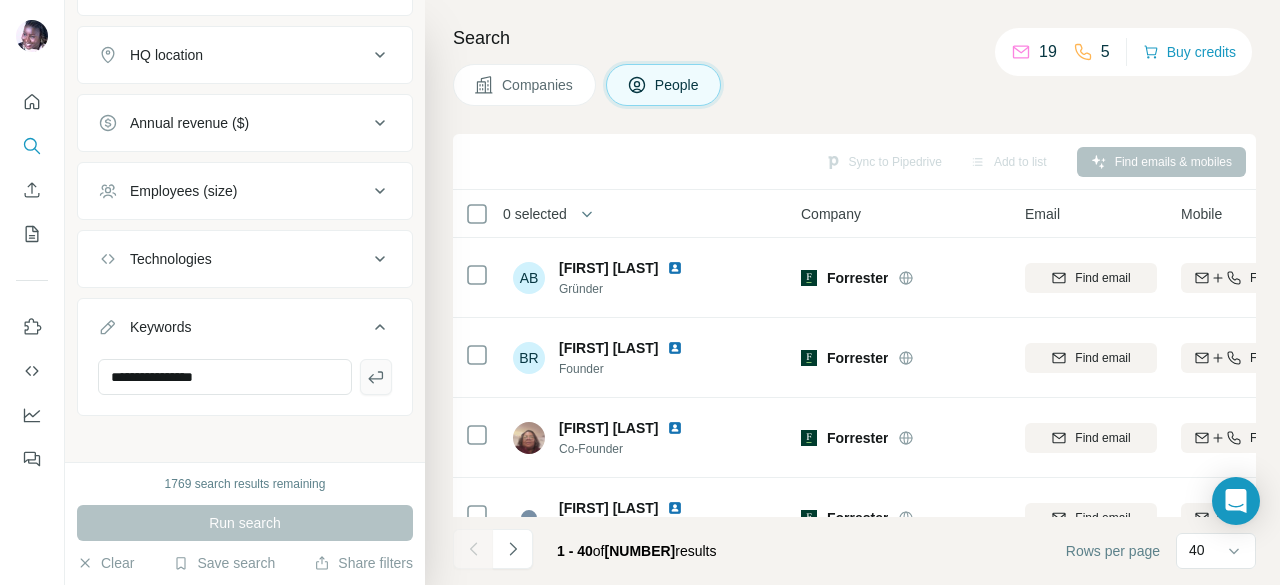 click 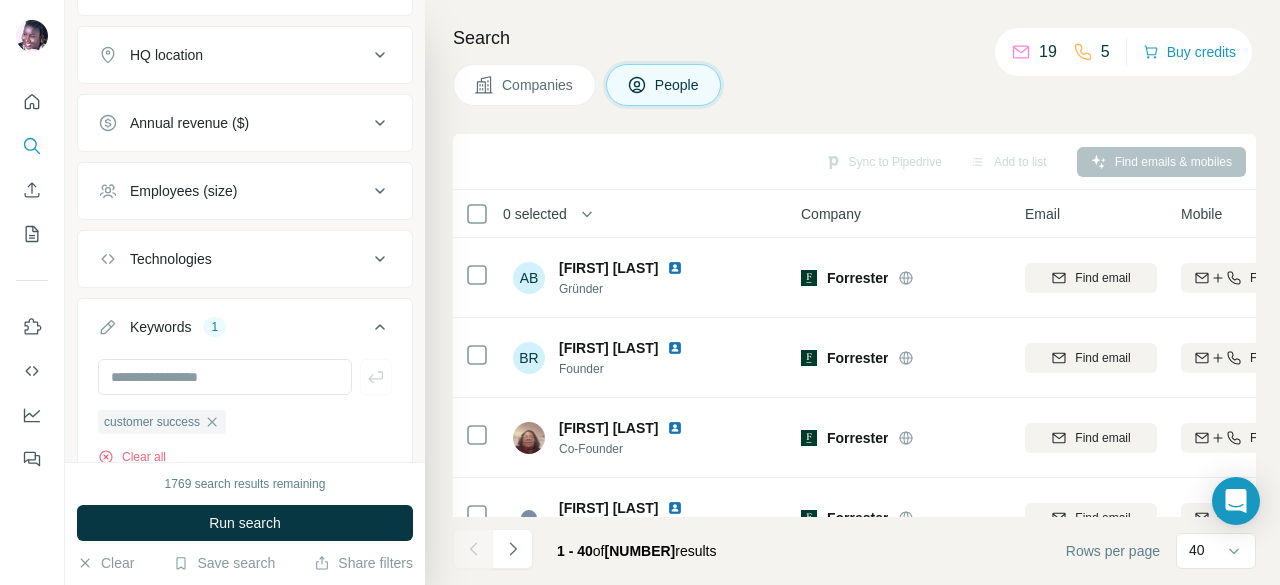 click on "customer success   Clear all" at bounding box center (245, 437) 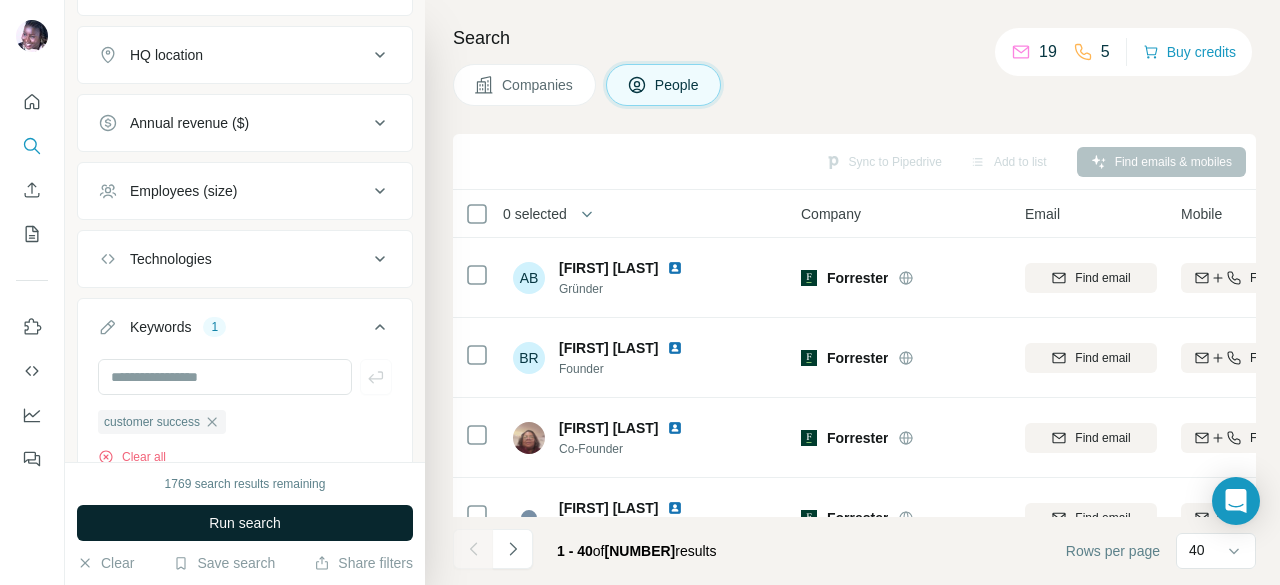 click on "Run search" at bounding box center (245, 523) 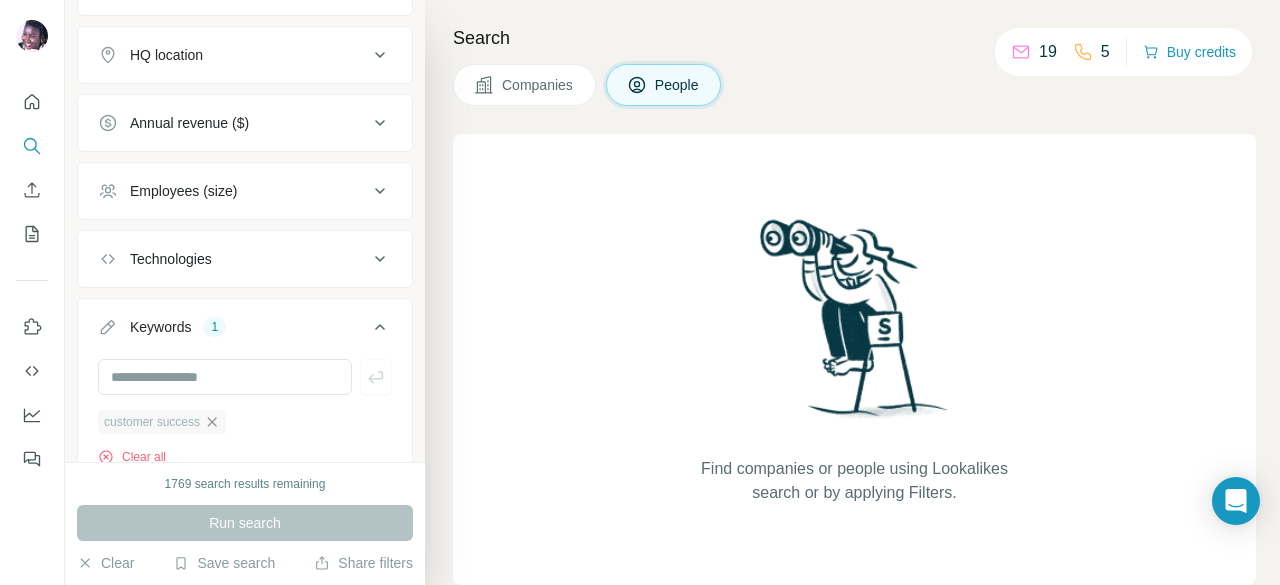 click 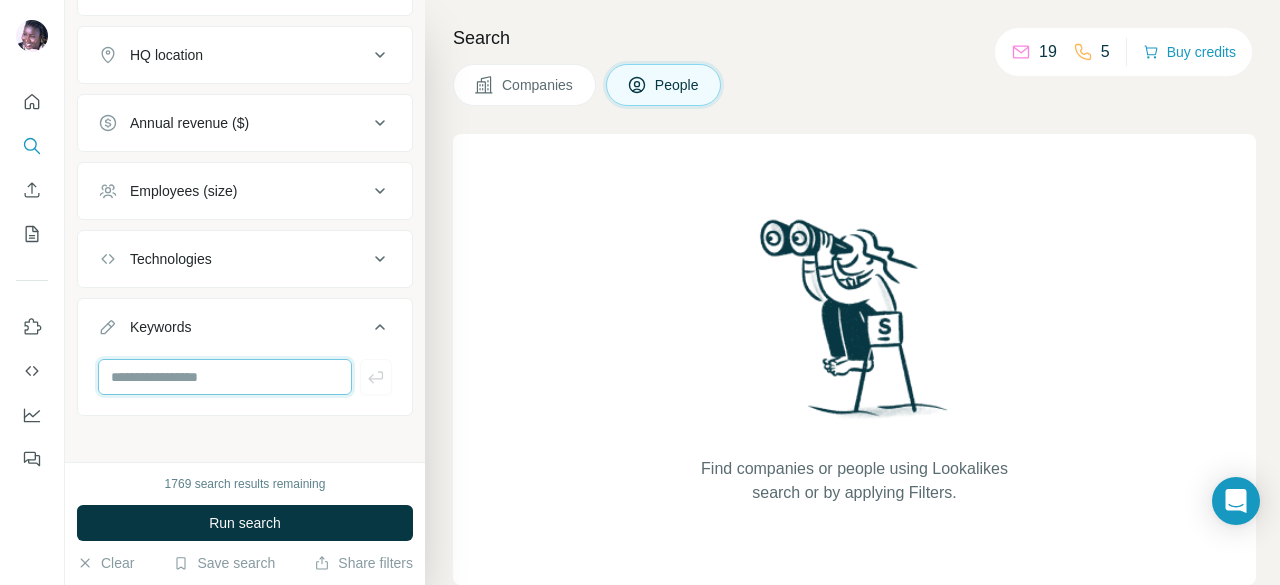 click at bounding box center [225, 377] 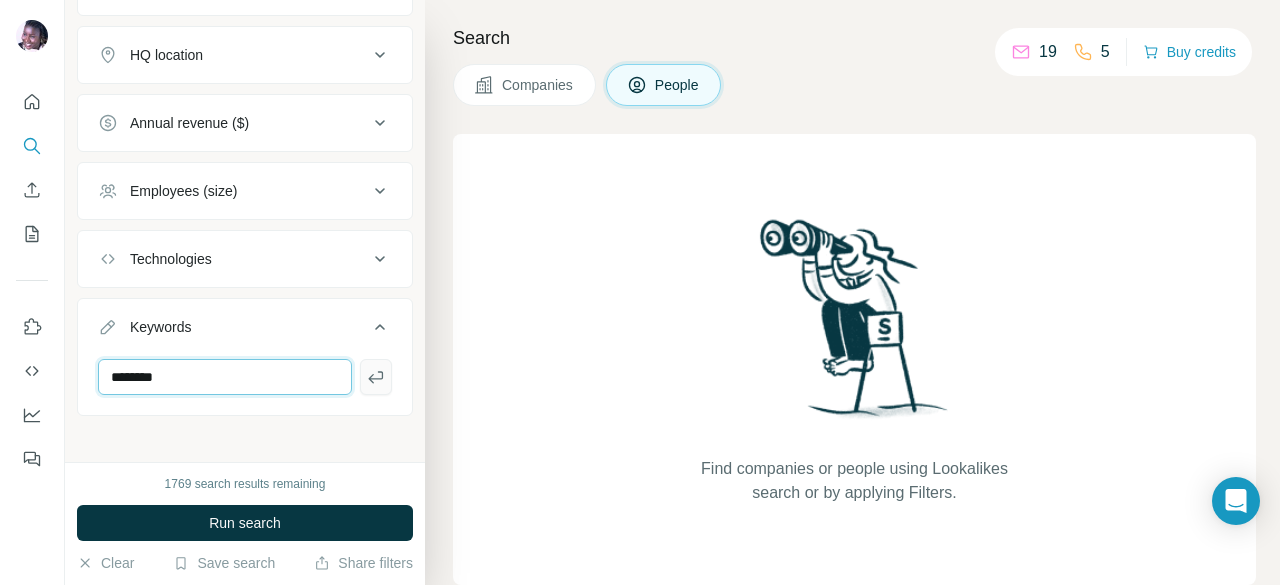 type on "********" 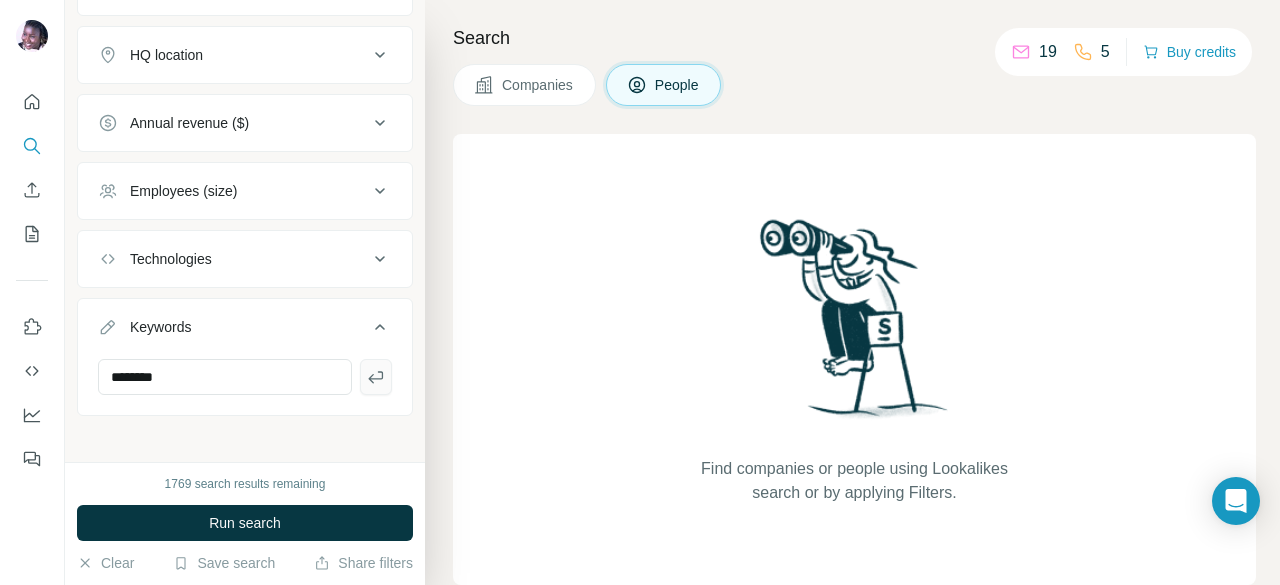 click 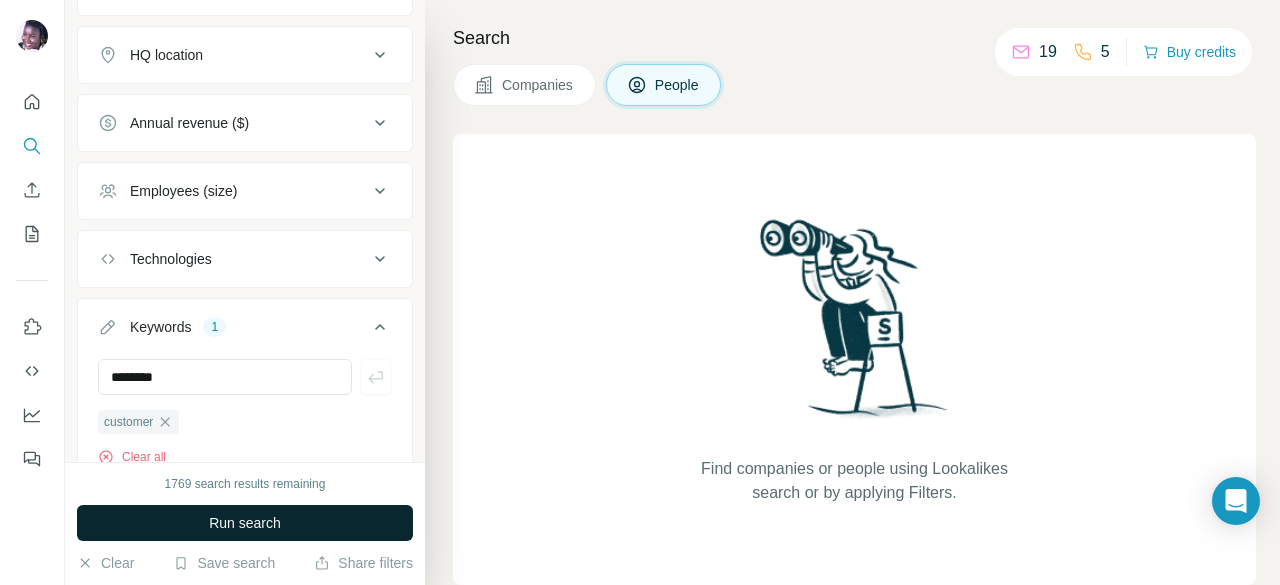 type 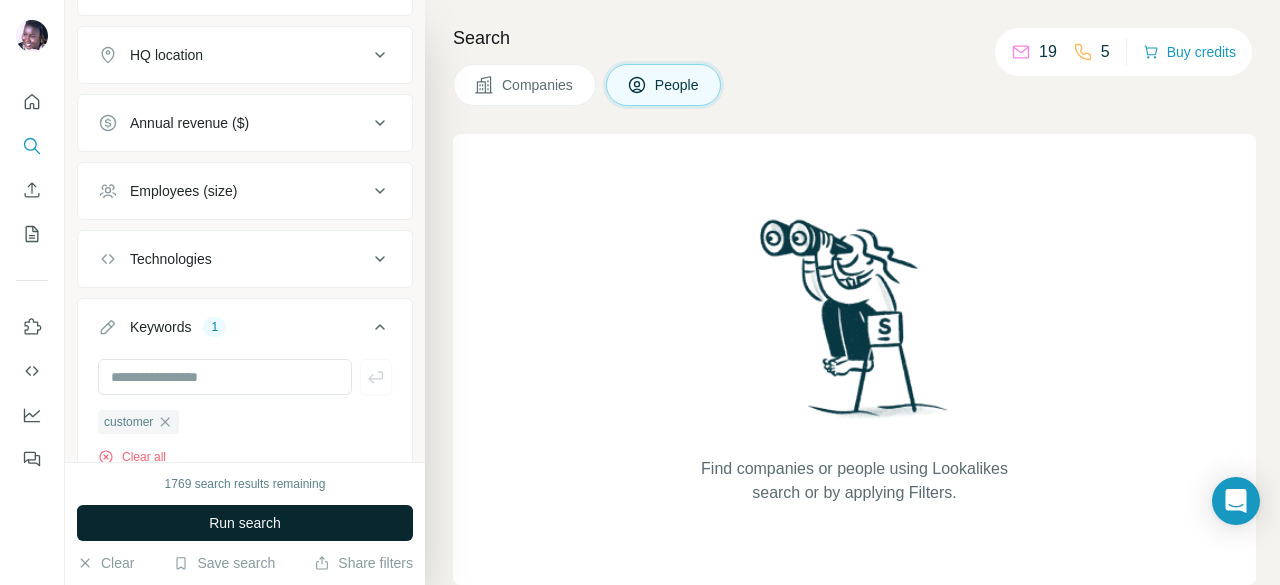 click on "Run search" at bounding box center [245, 523] 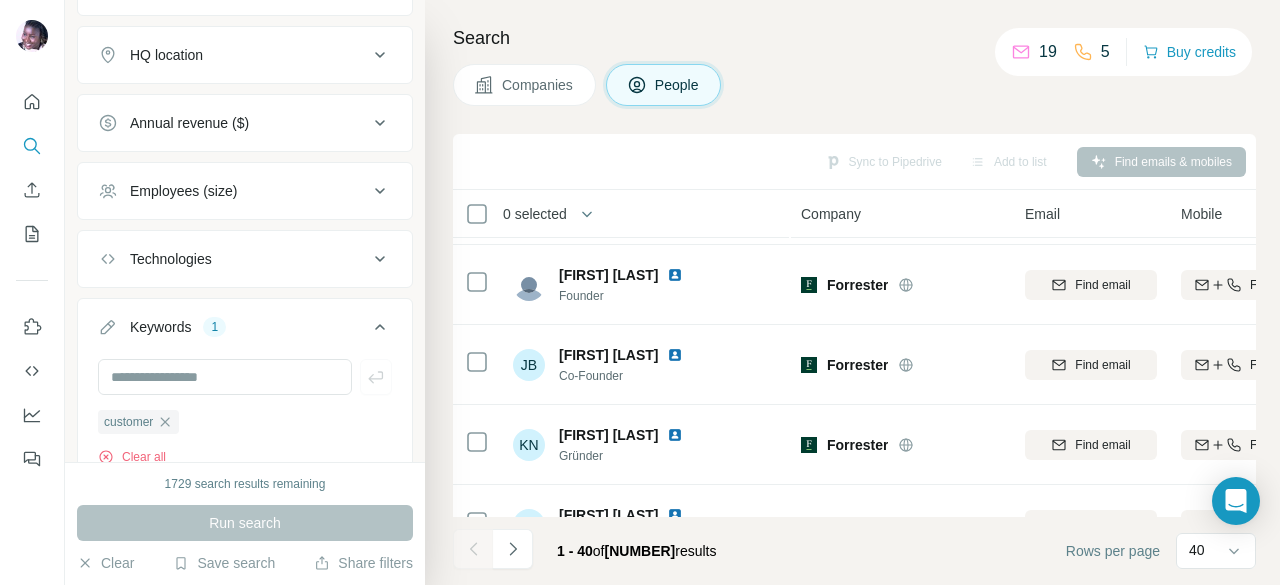 scroll, scrollTop: 600, scrollLeft: 0, axis: vertical 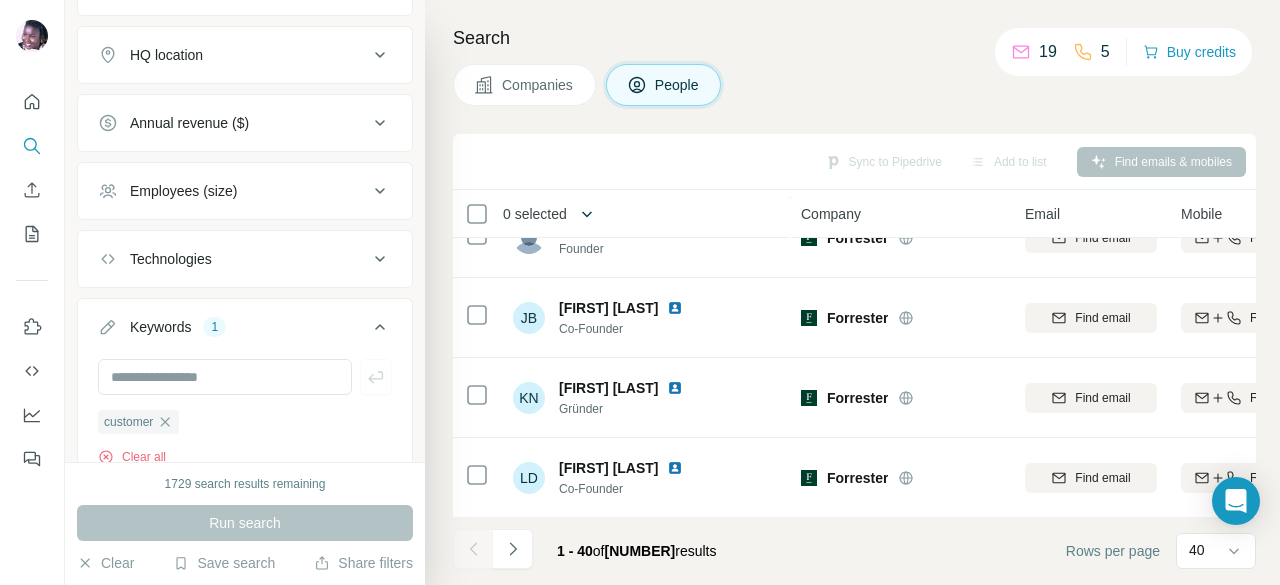 click at bounding box center (587, 214) 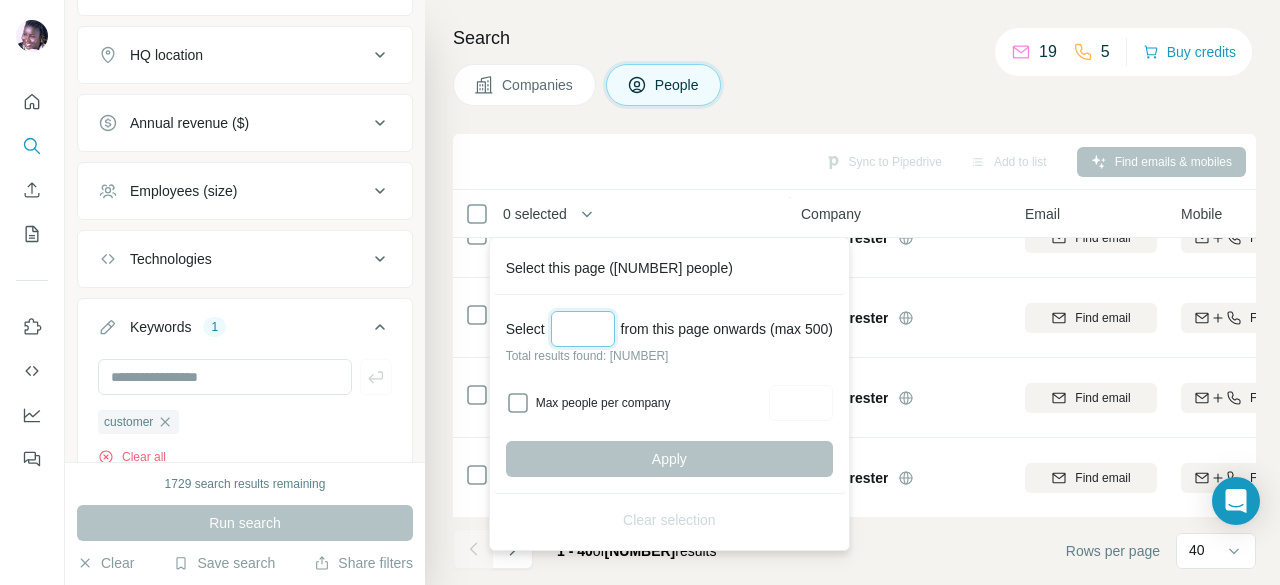click at bounding box center [583, 329] 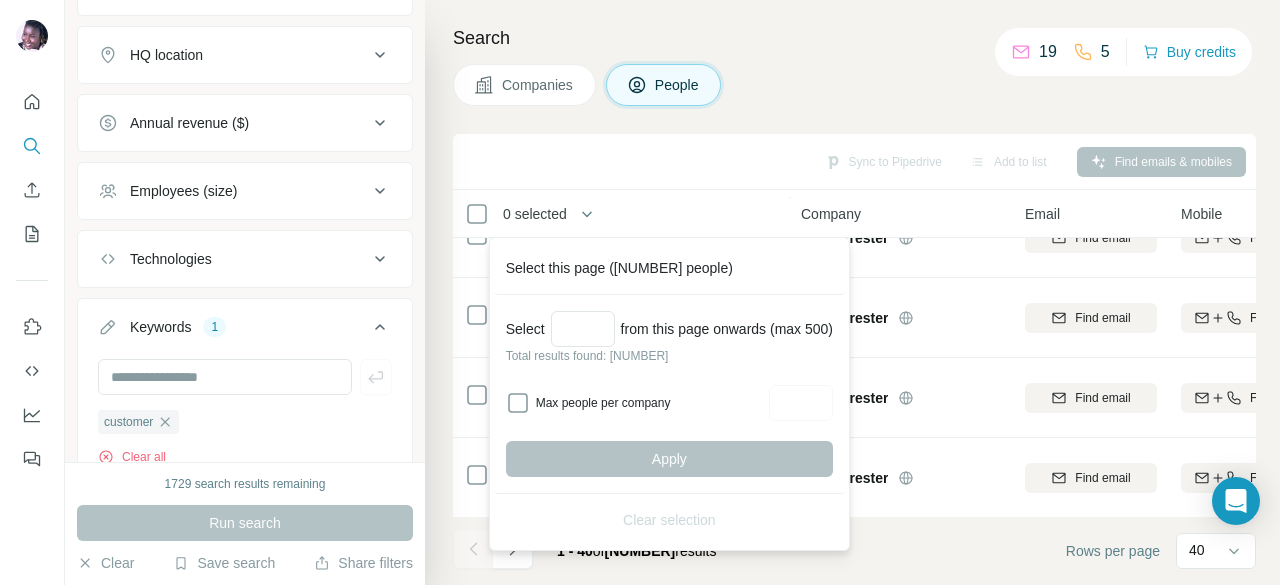 click on "Sync to Pipedrive Add to list Find emails & mobiles" at bounding box center (854, 161) 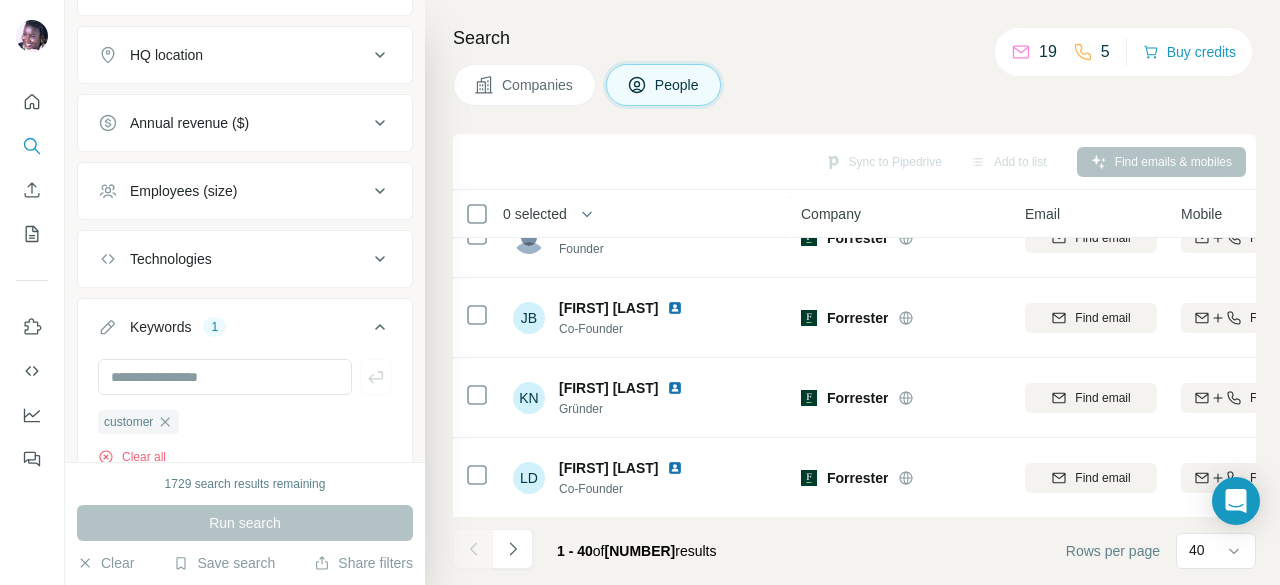 click on "Company" at bounding box center [831, 214] 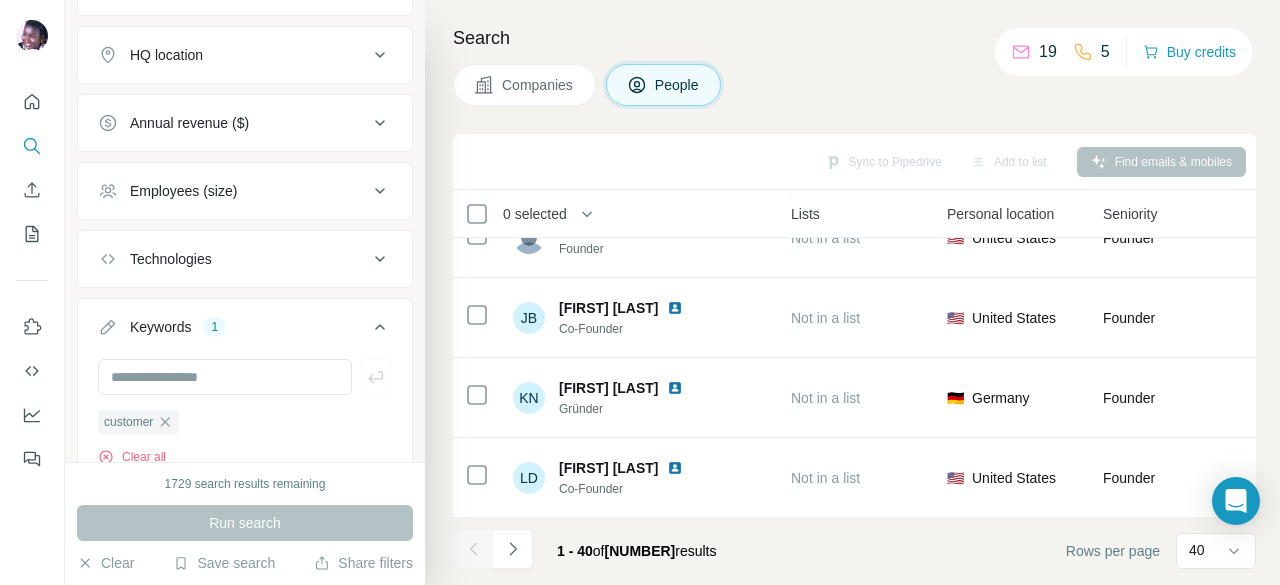 scroll, scrollTop: 600, scrollLeft: 551, axis: both 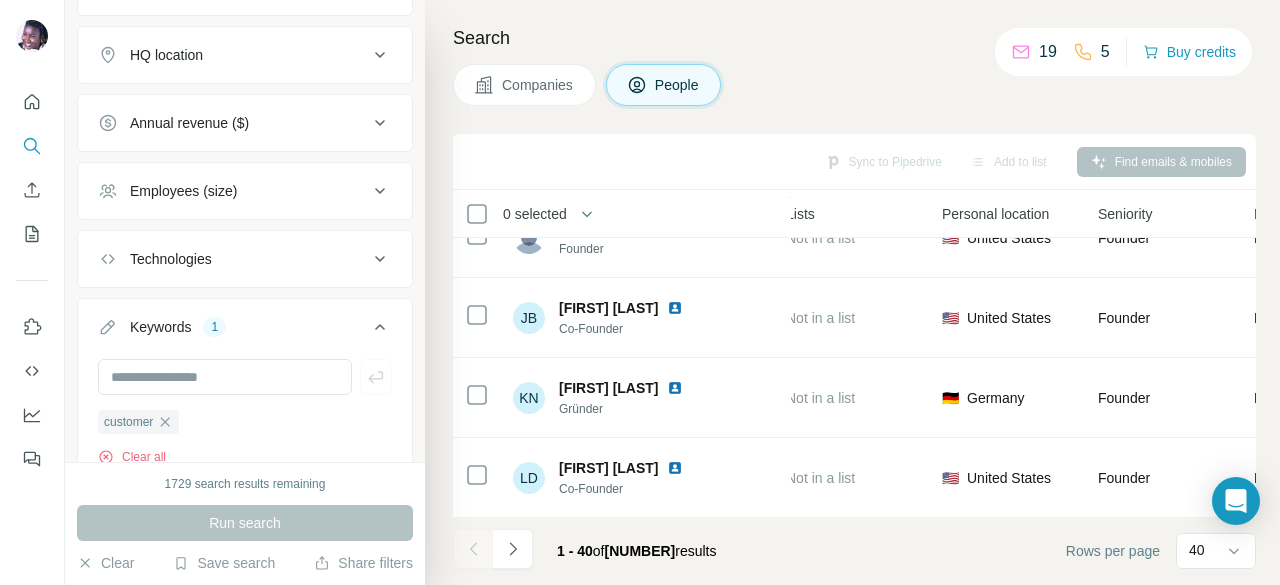 click on "Personal location" at bounding box center [995, 214] 